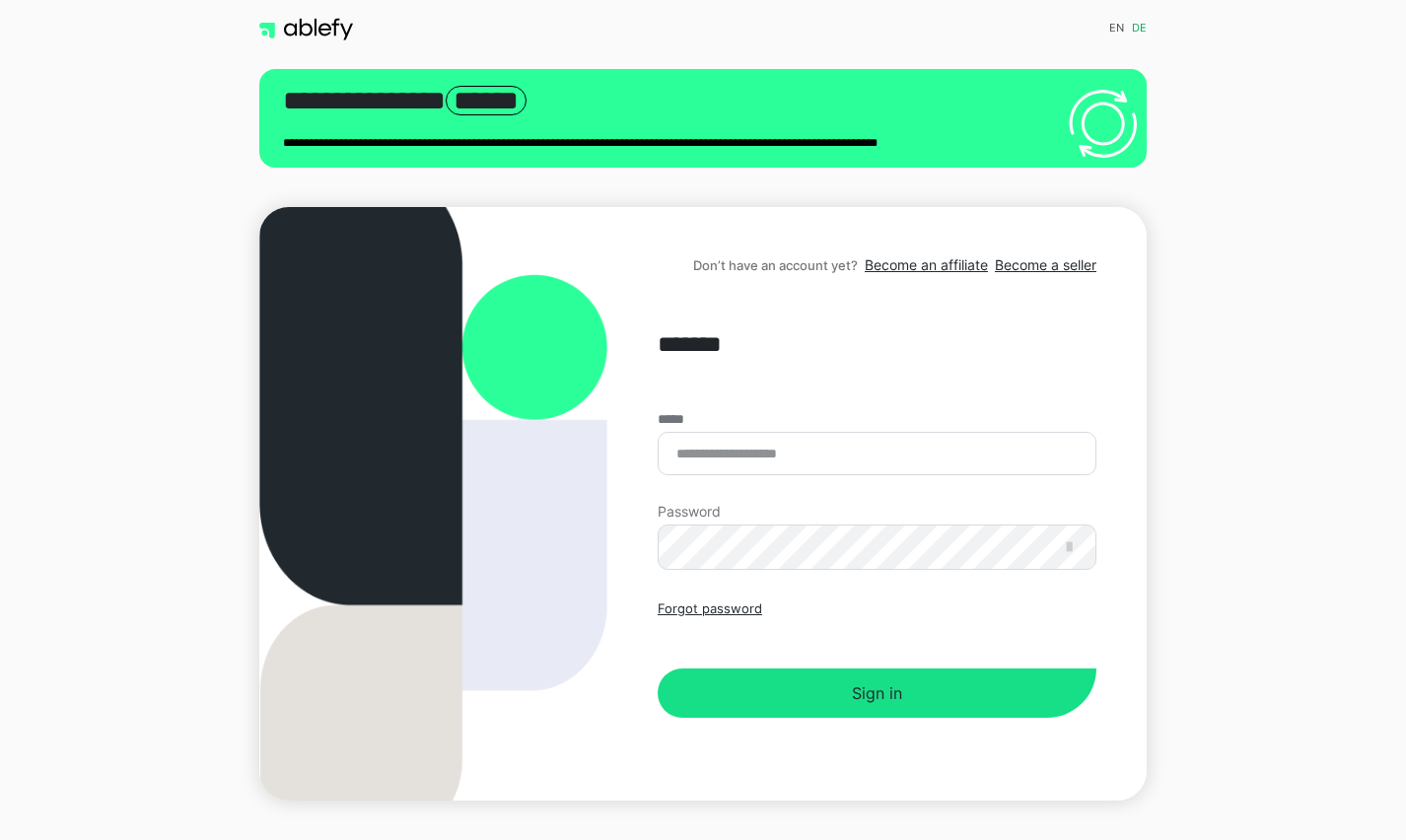 scroll, scrollTop: 0, scrollLeft: 0, axis: both 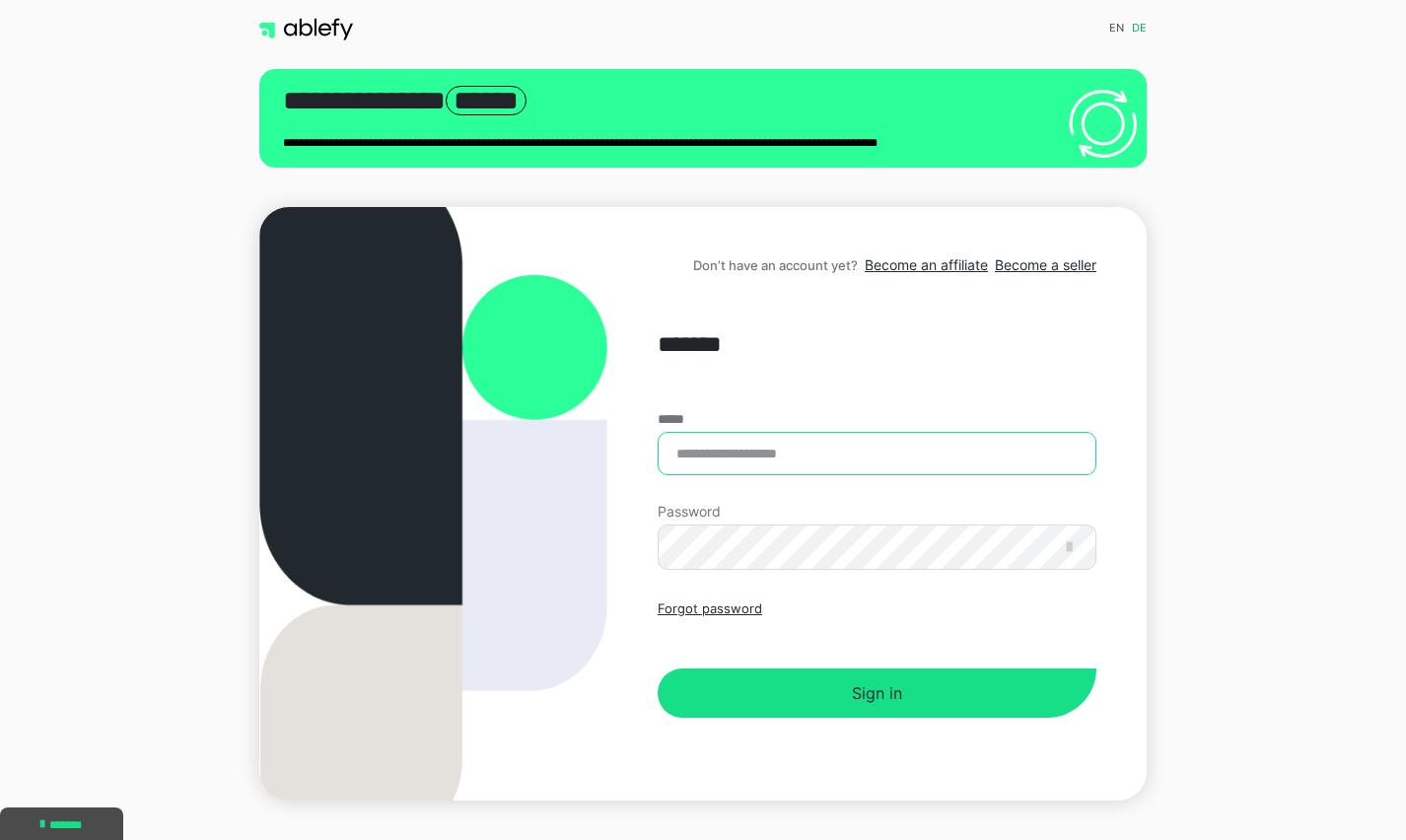 click on "*****" at bounding box center [877, 454] 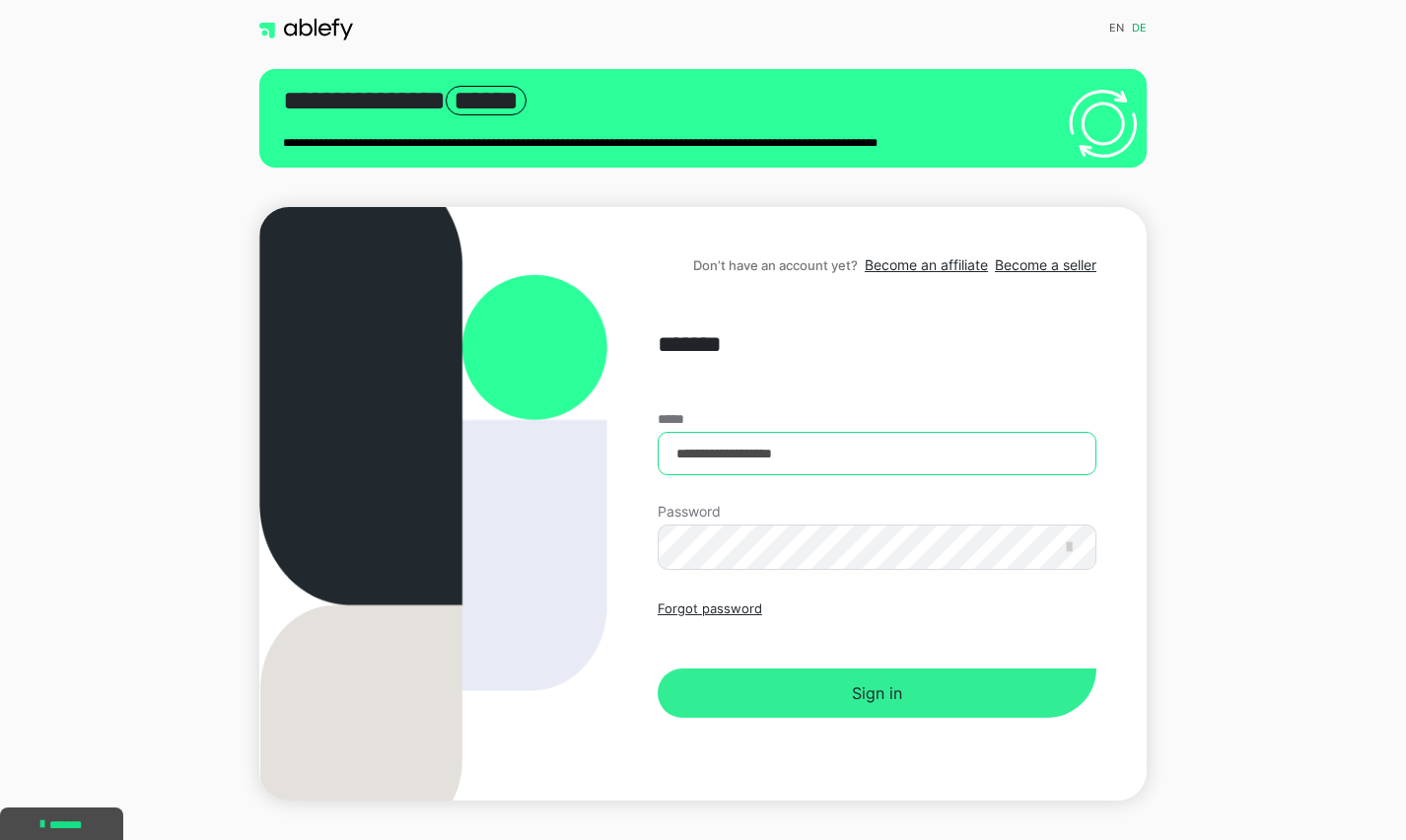 type on "**********" 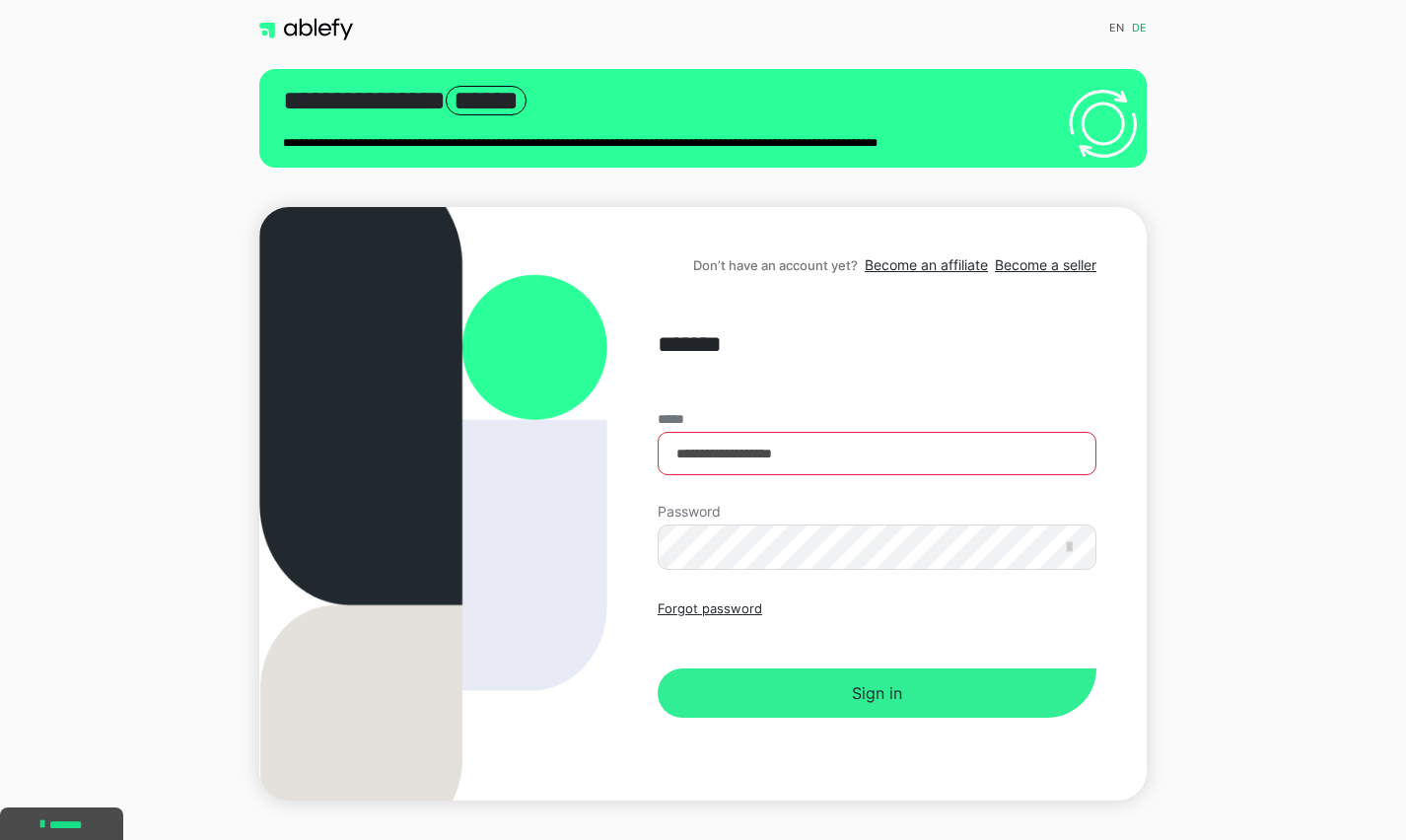 click on "Sign in" at bounding box center (877, 693) 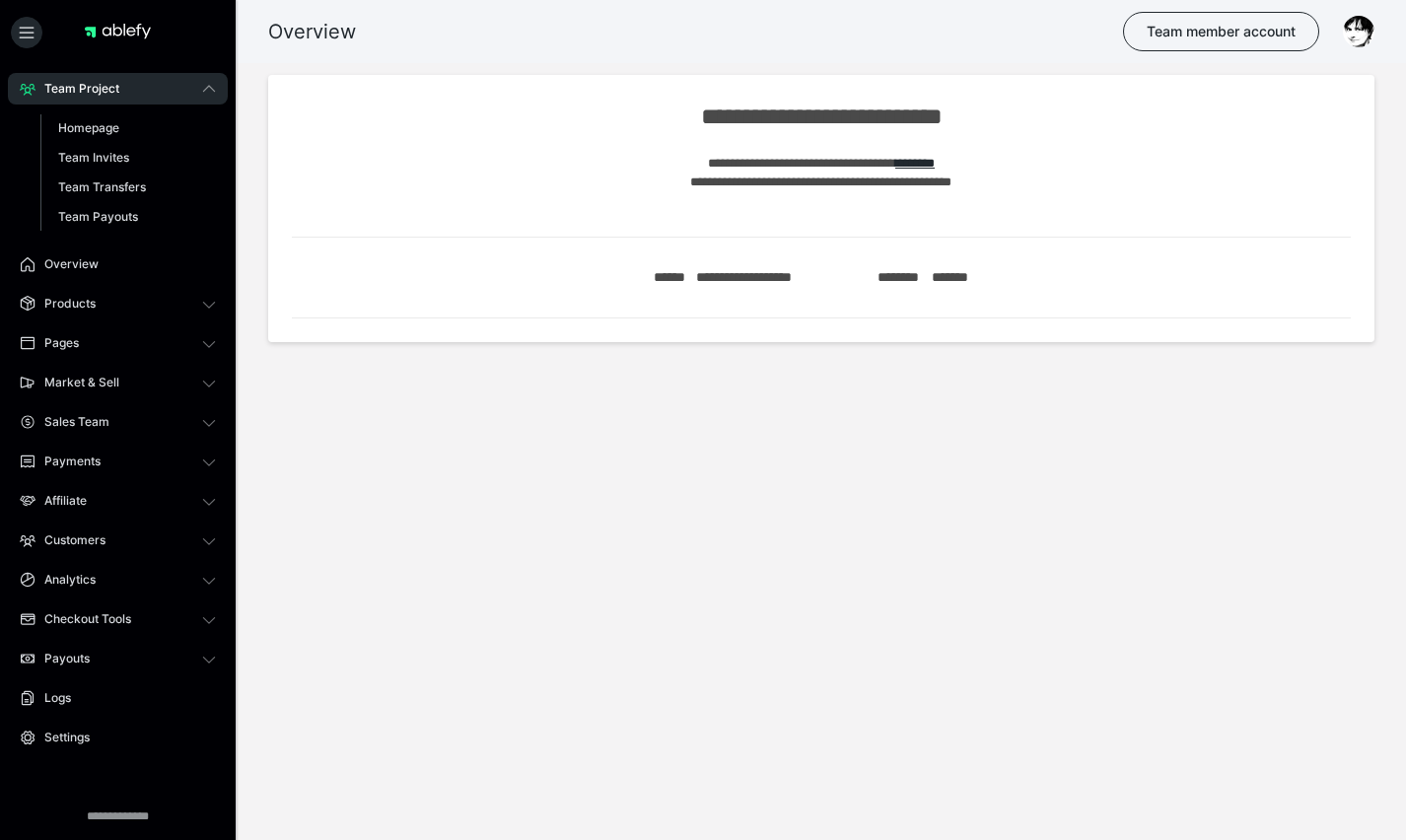 scroll, scrollTop: 0, scrollLeft: 0, axis: both 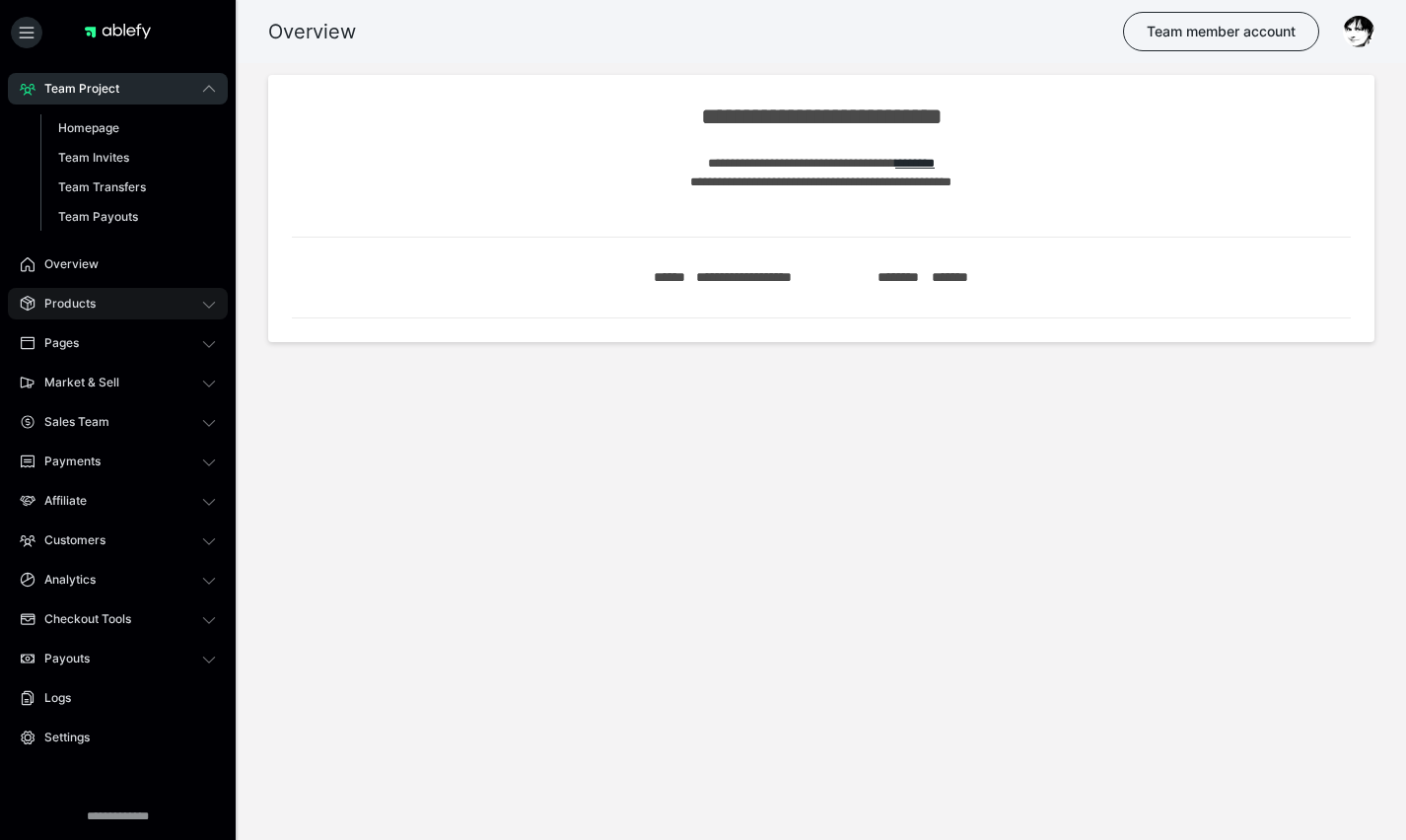 click on "Products" at bounding box center (63, 304) 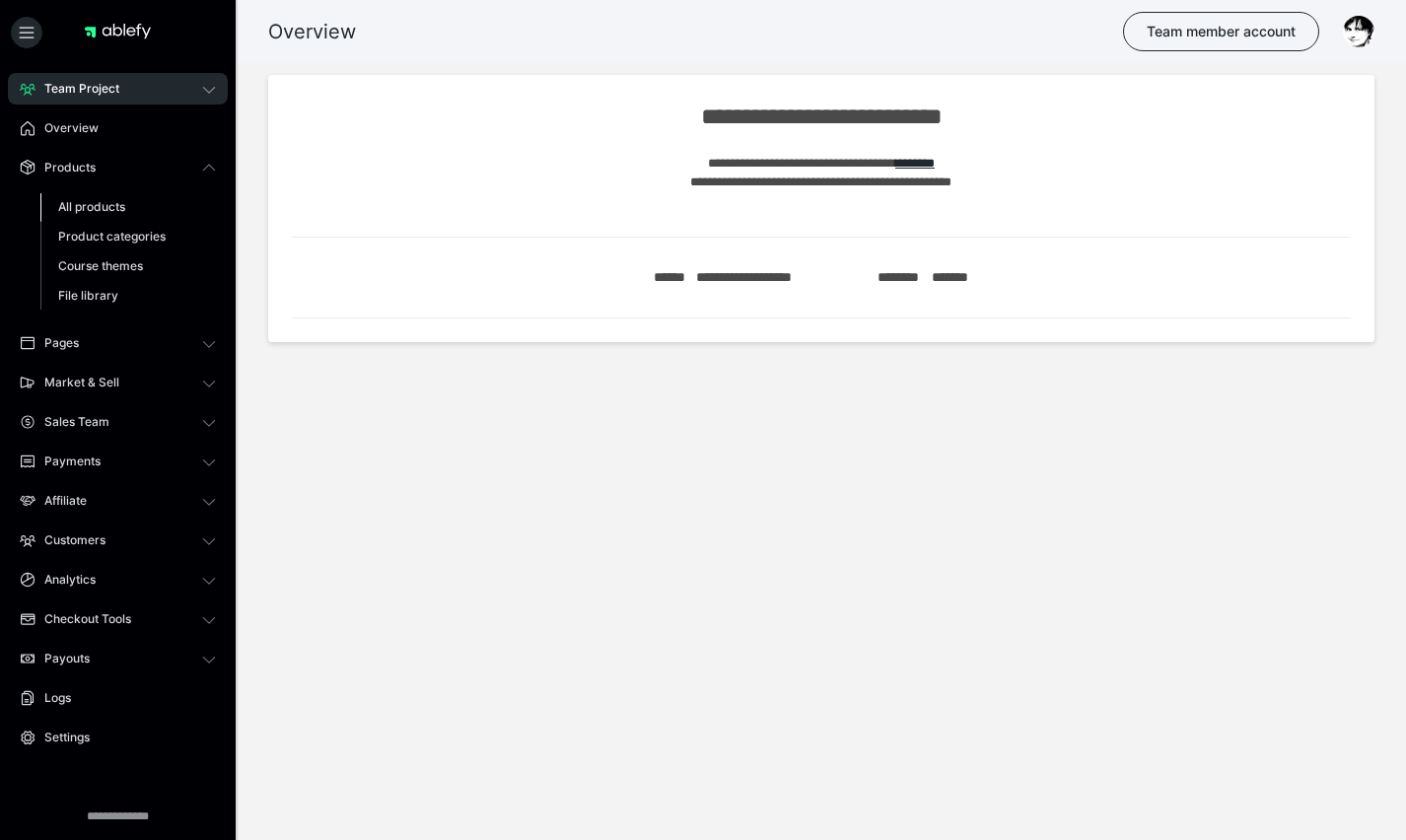 click on "All products" at bounding box center (92, 206) 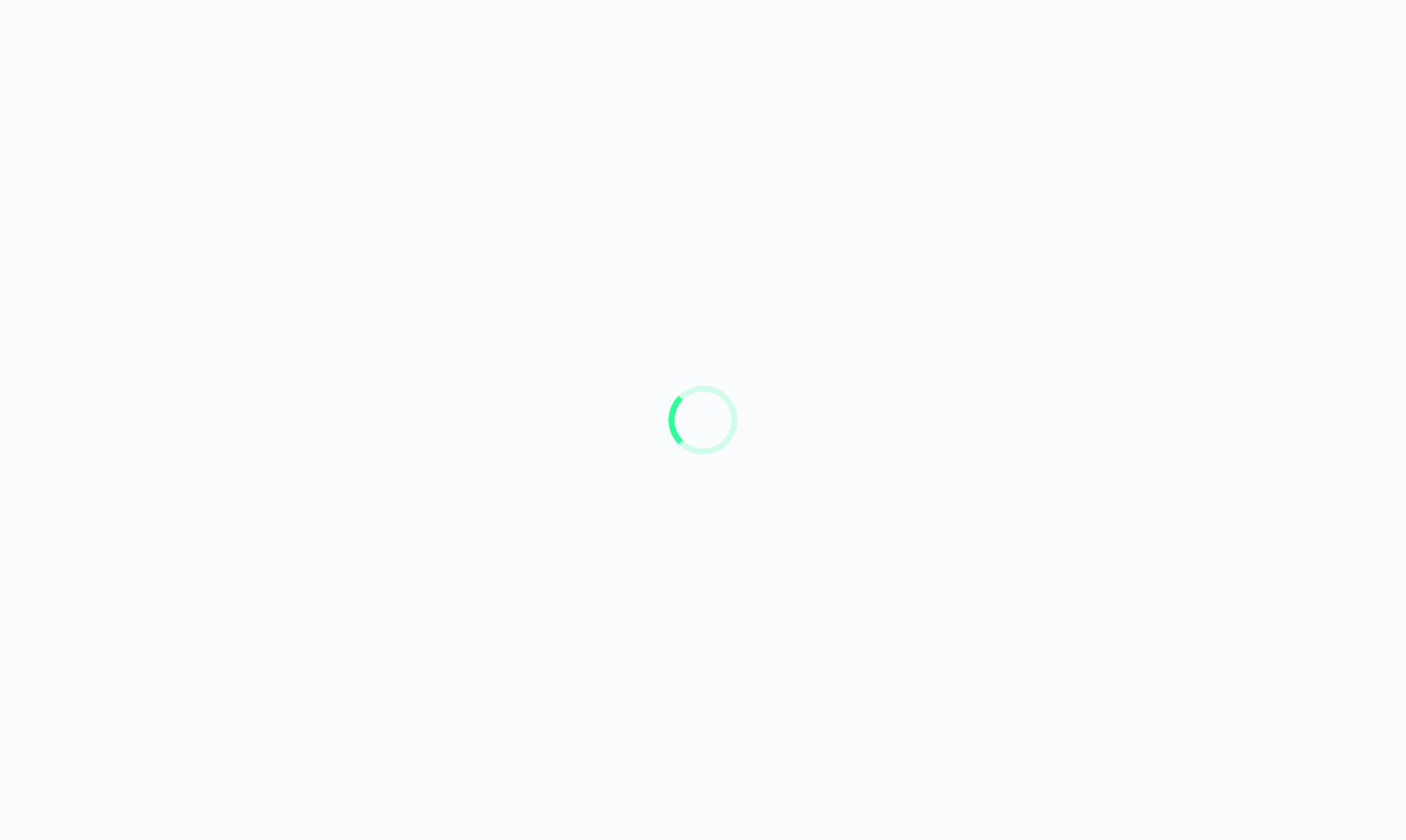 scroll, scrollTop: 0, scrollLeft: 0, axis: both 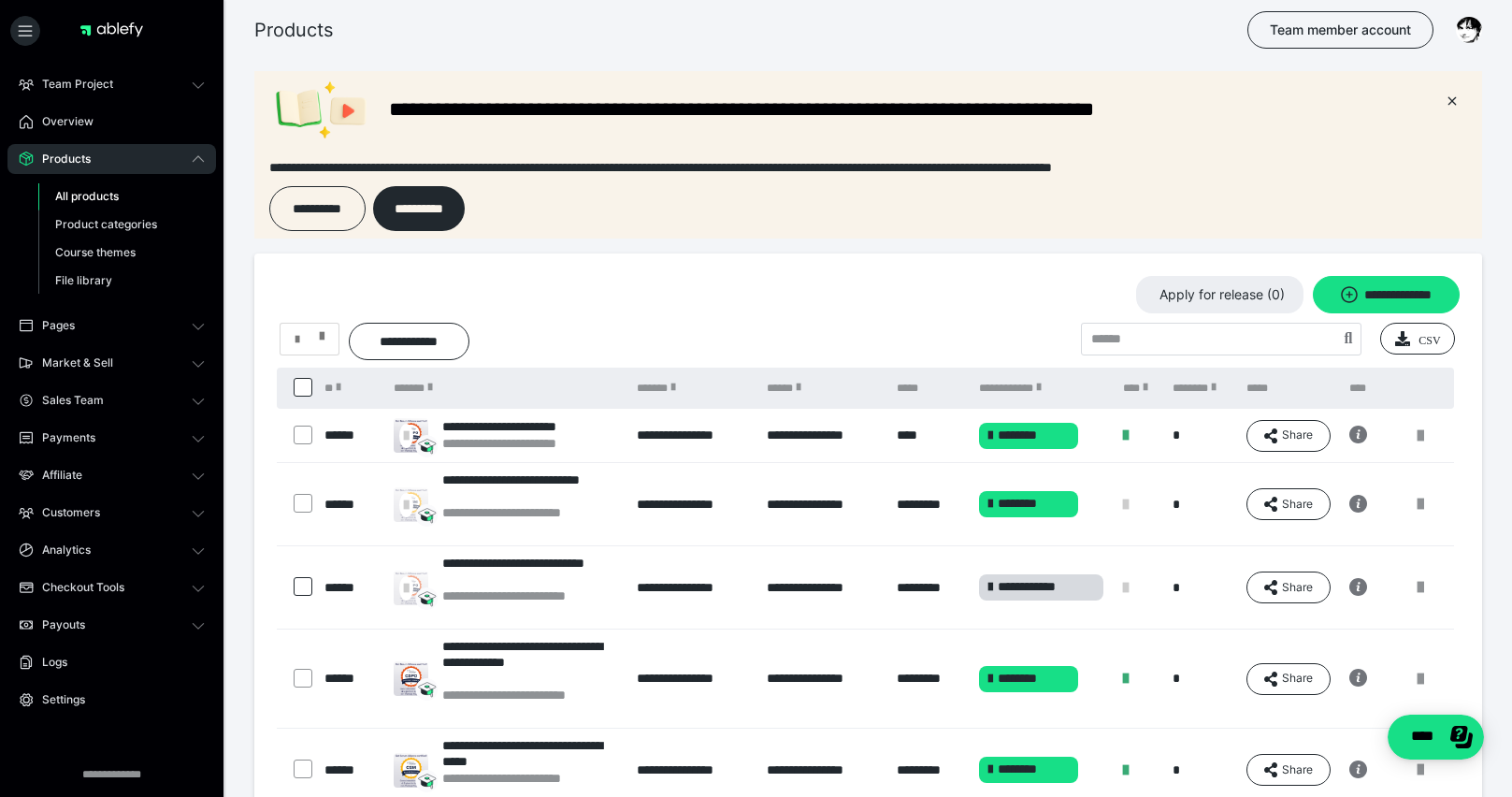 click at bounding box center (310, 340) 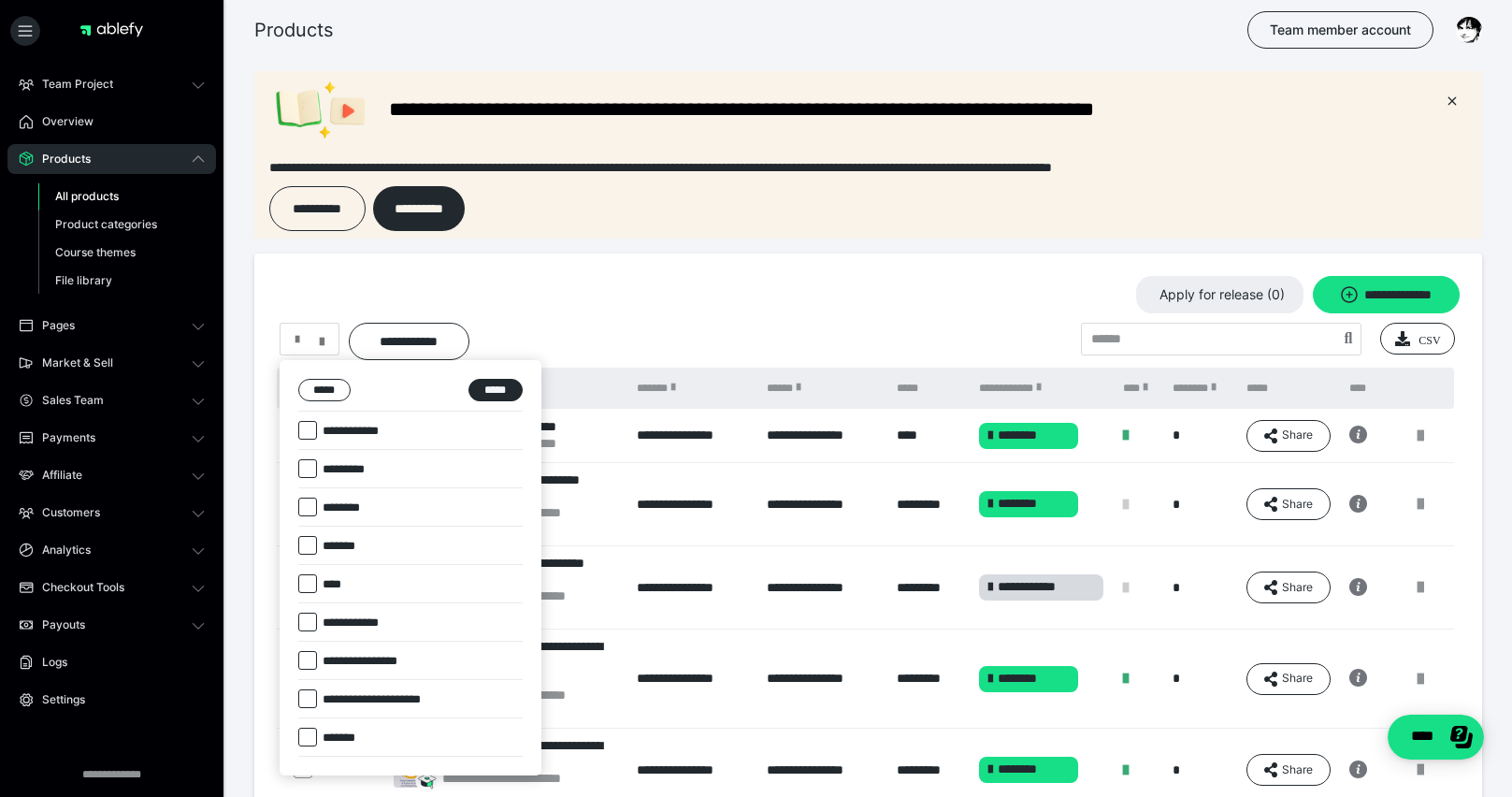 click at bounding box center [308, 507] 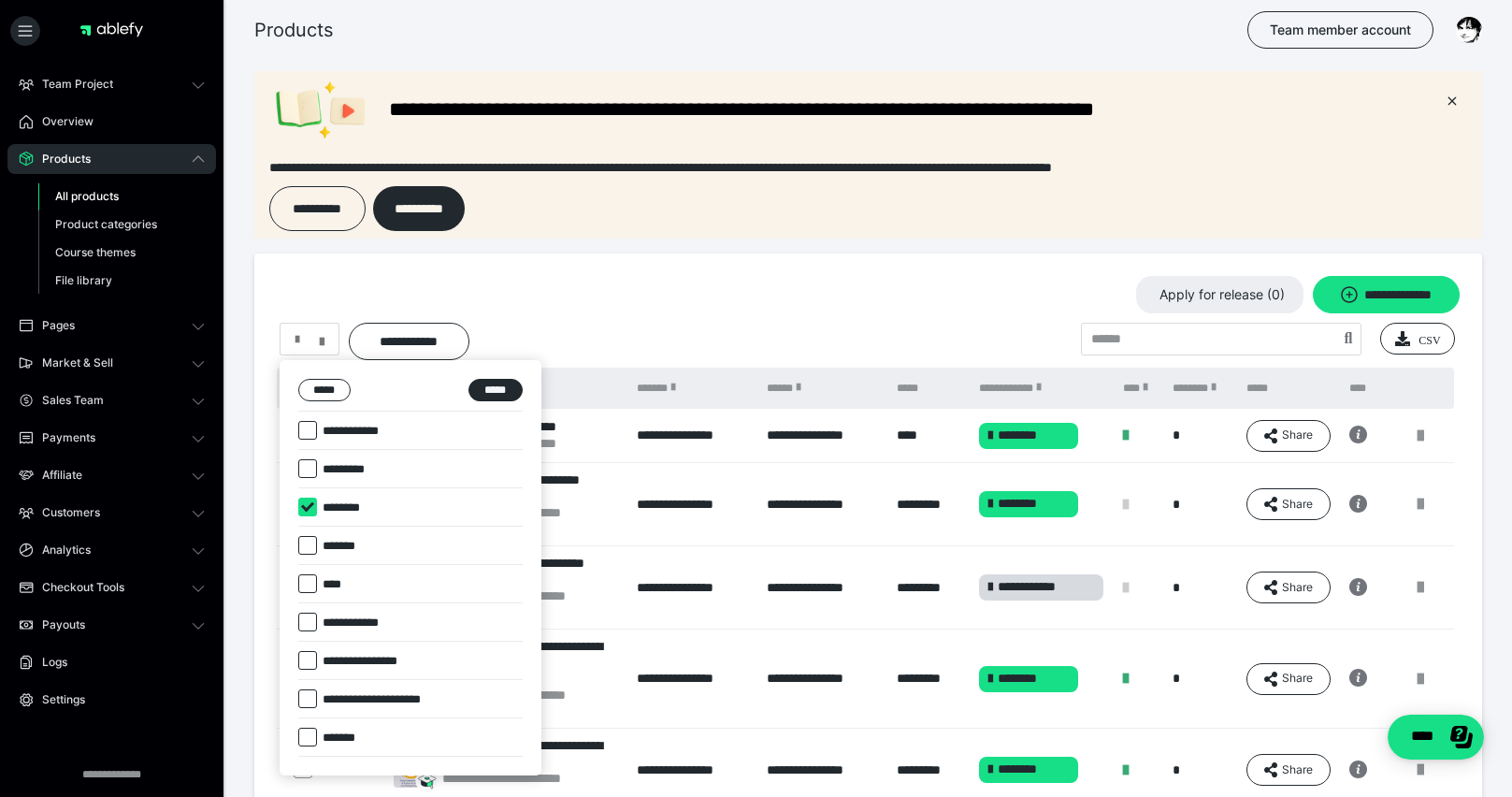 checkbox on "****" 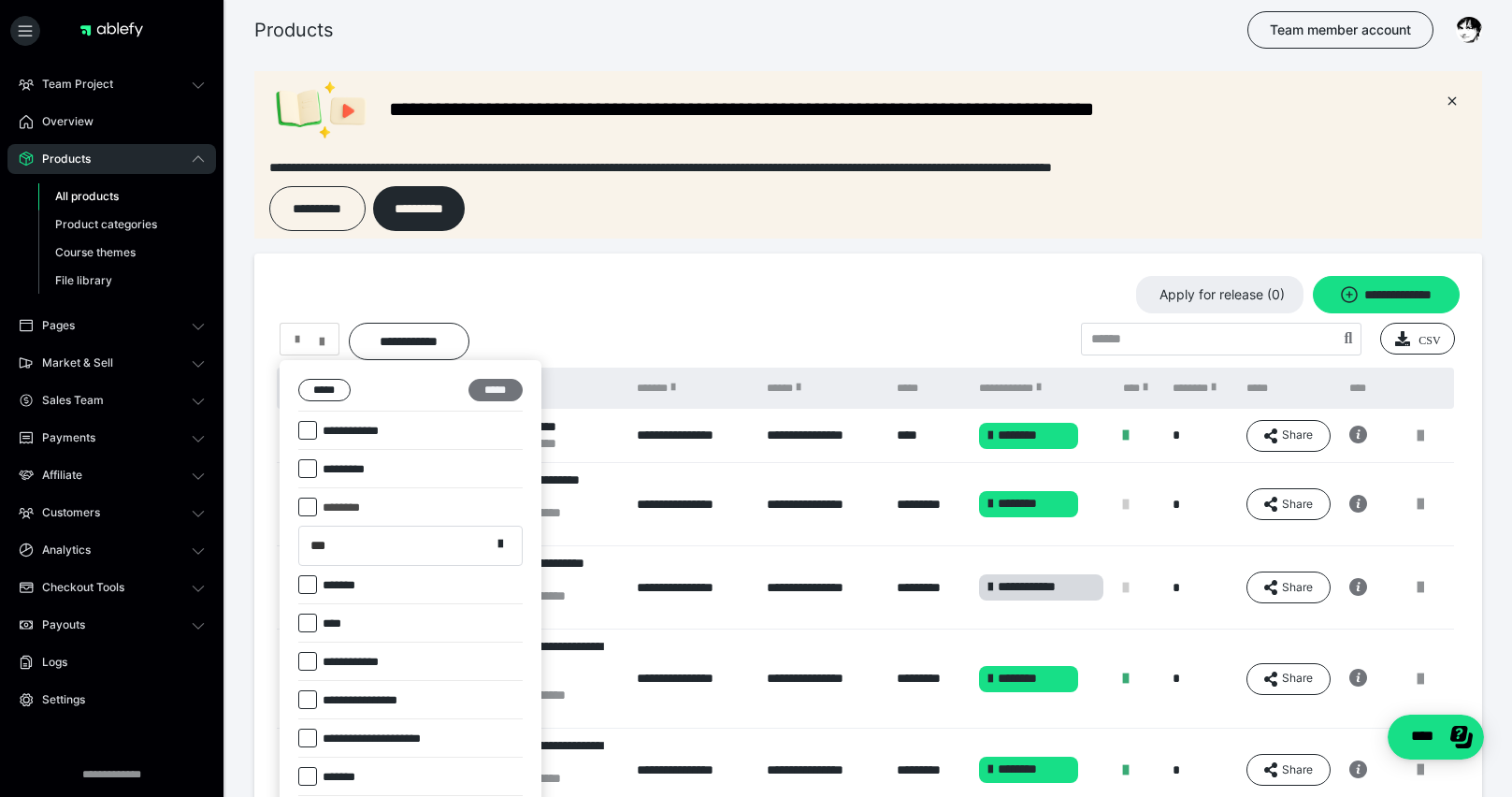click on "*****" at bounding box center [496, 390] 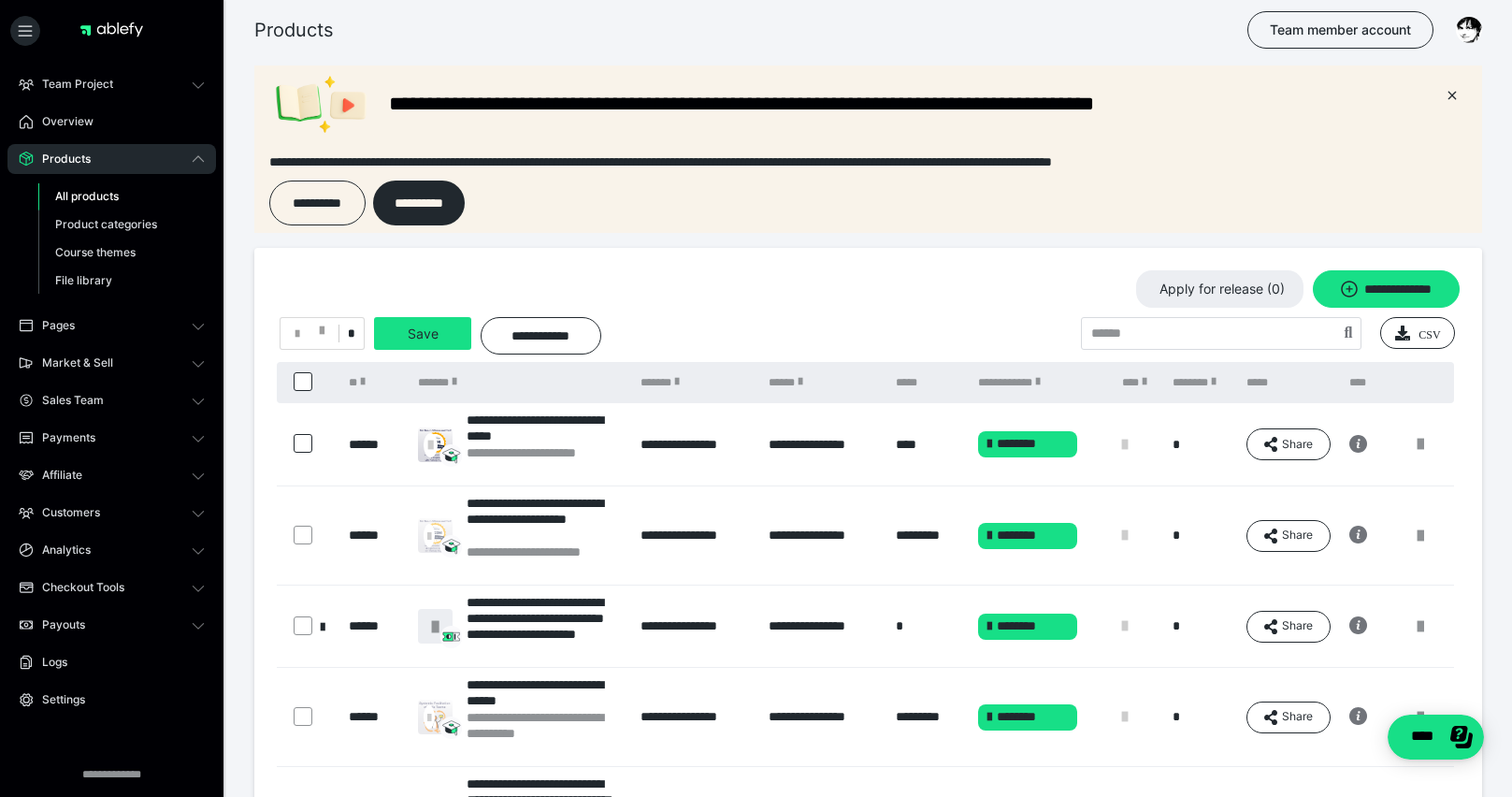 scroll, scrollTop: 0, scrollLeft: 0, axis: both 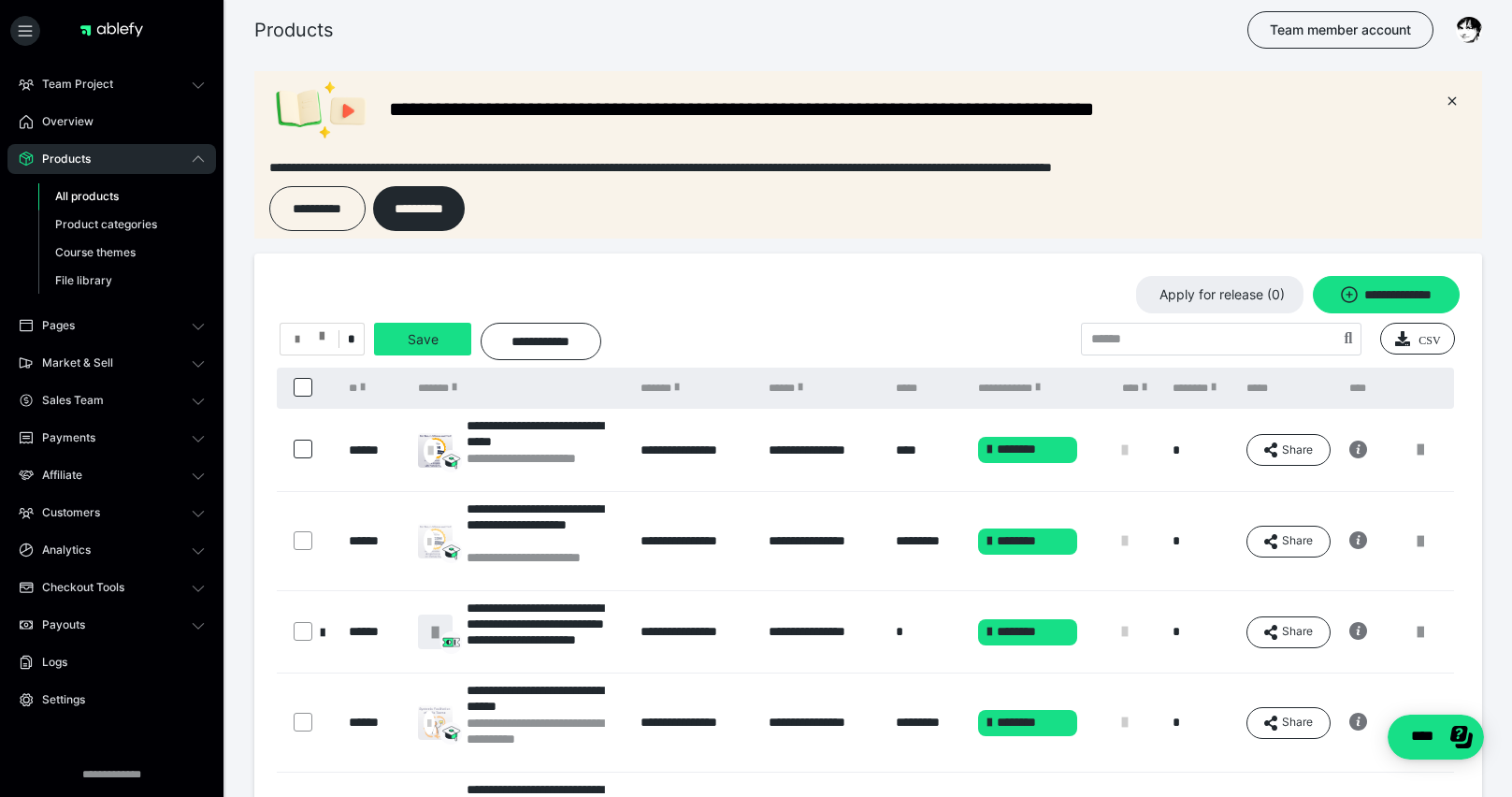 click at bounding box center (322, 332) 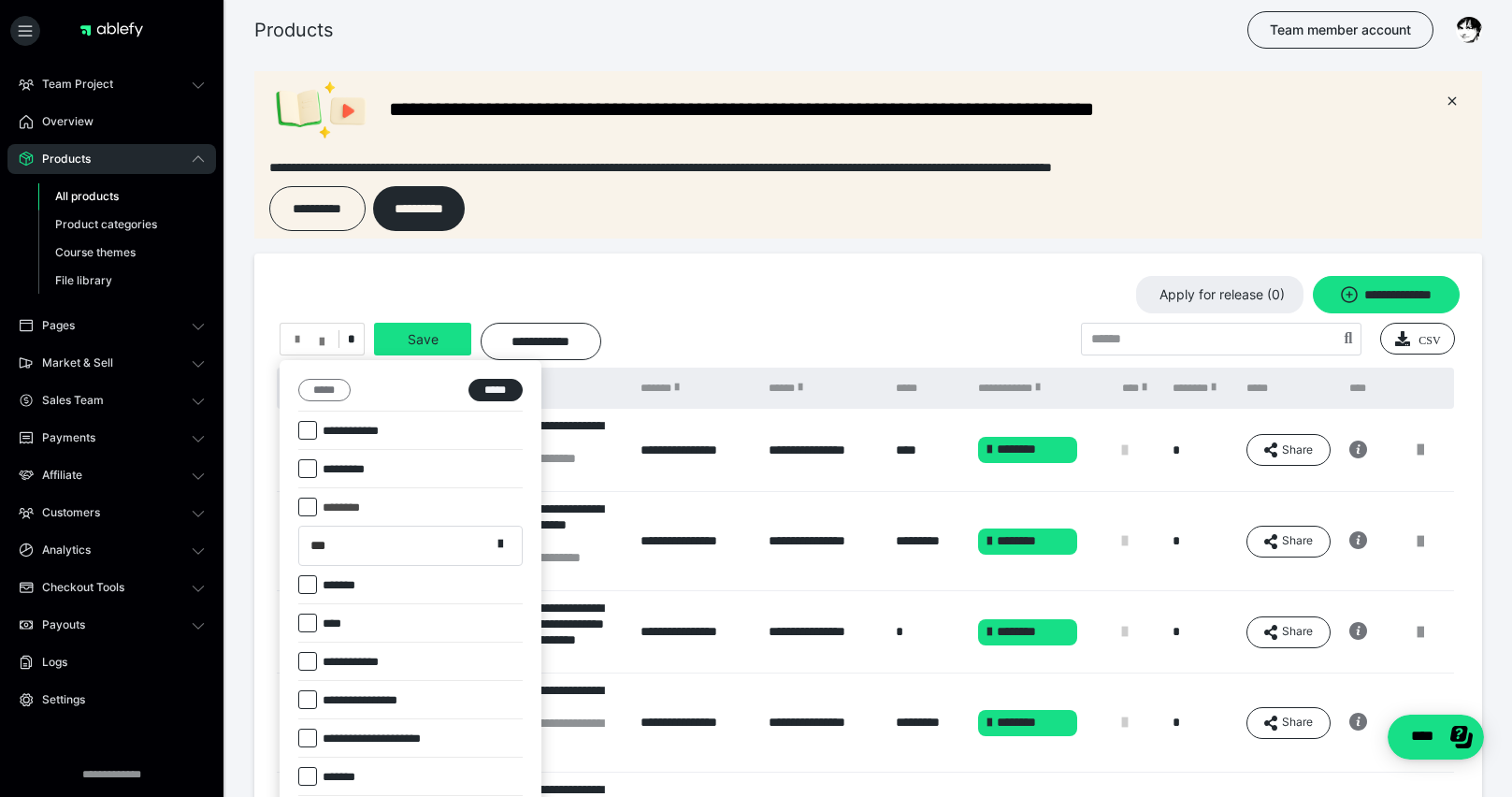 click on "*****" at bounding box center [324, 390] 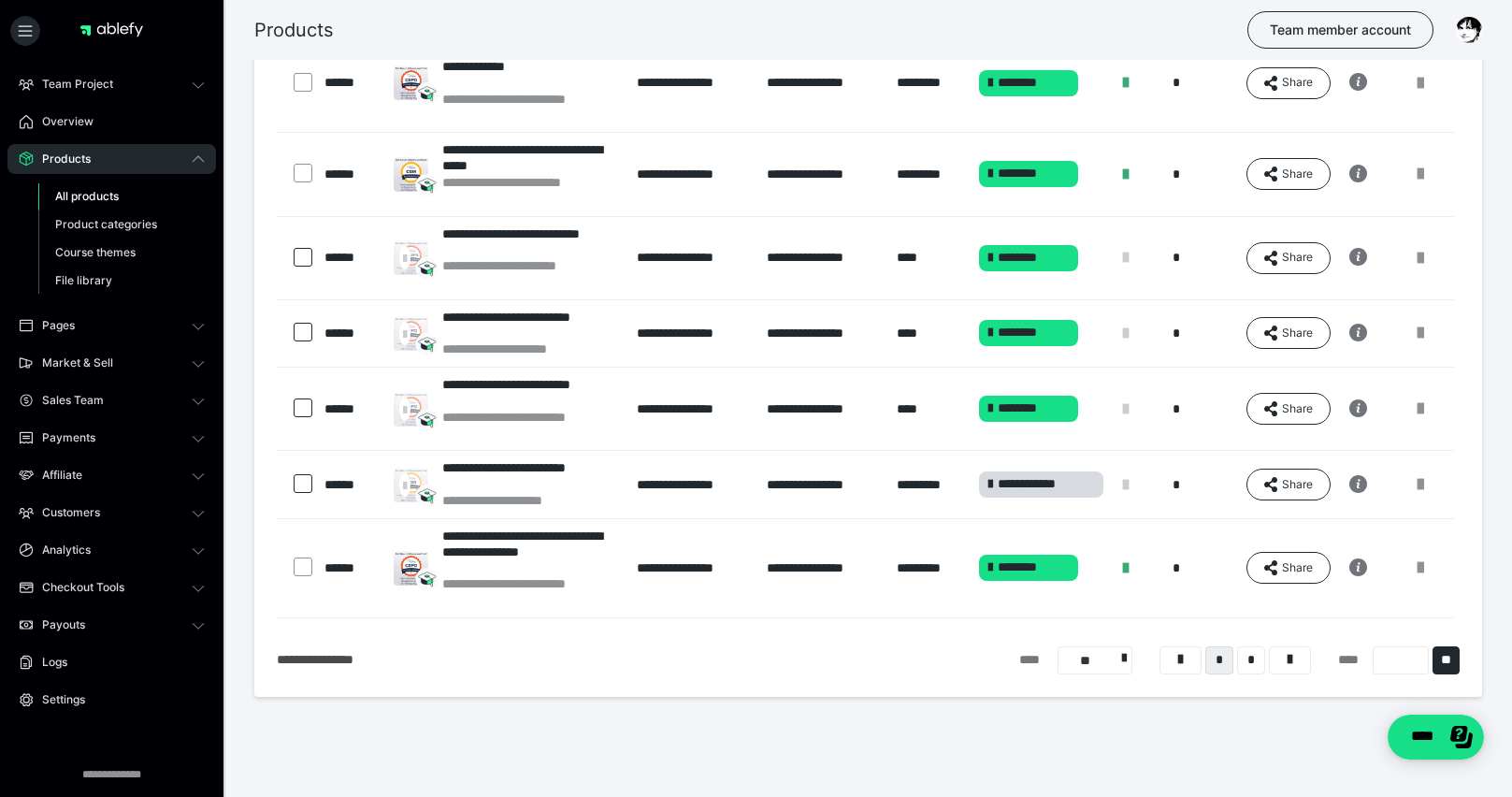 scroll, scrollTop: 598, scrollLeft: 0, axis: vertical 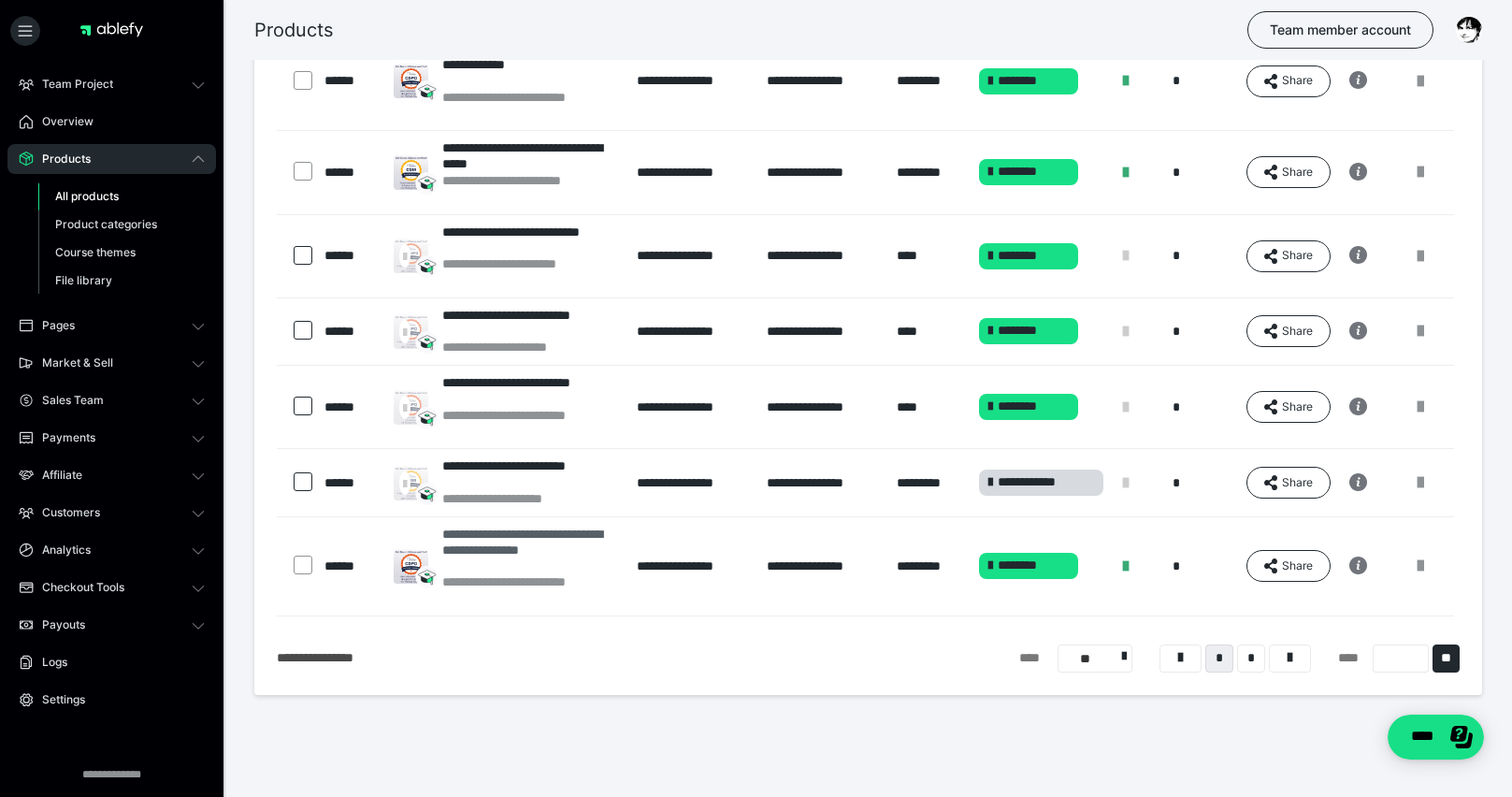 click on "**********" at bounding box center (530, 550) 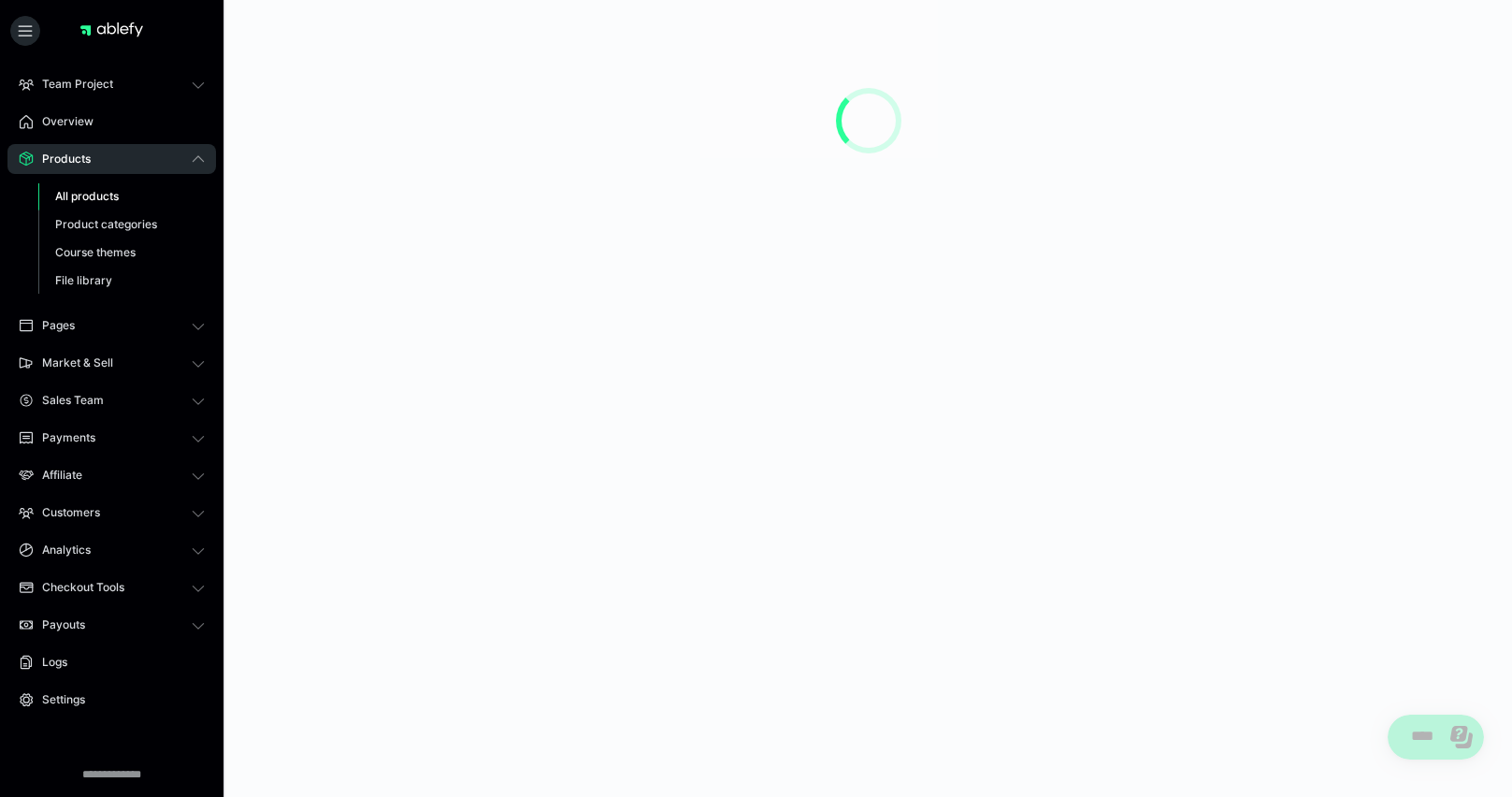 scroll, scrollTop: 0, scrollLeft: 0, axis: both 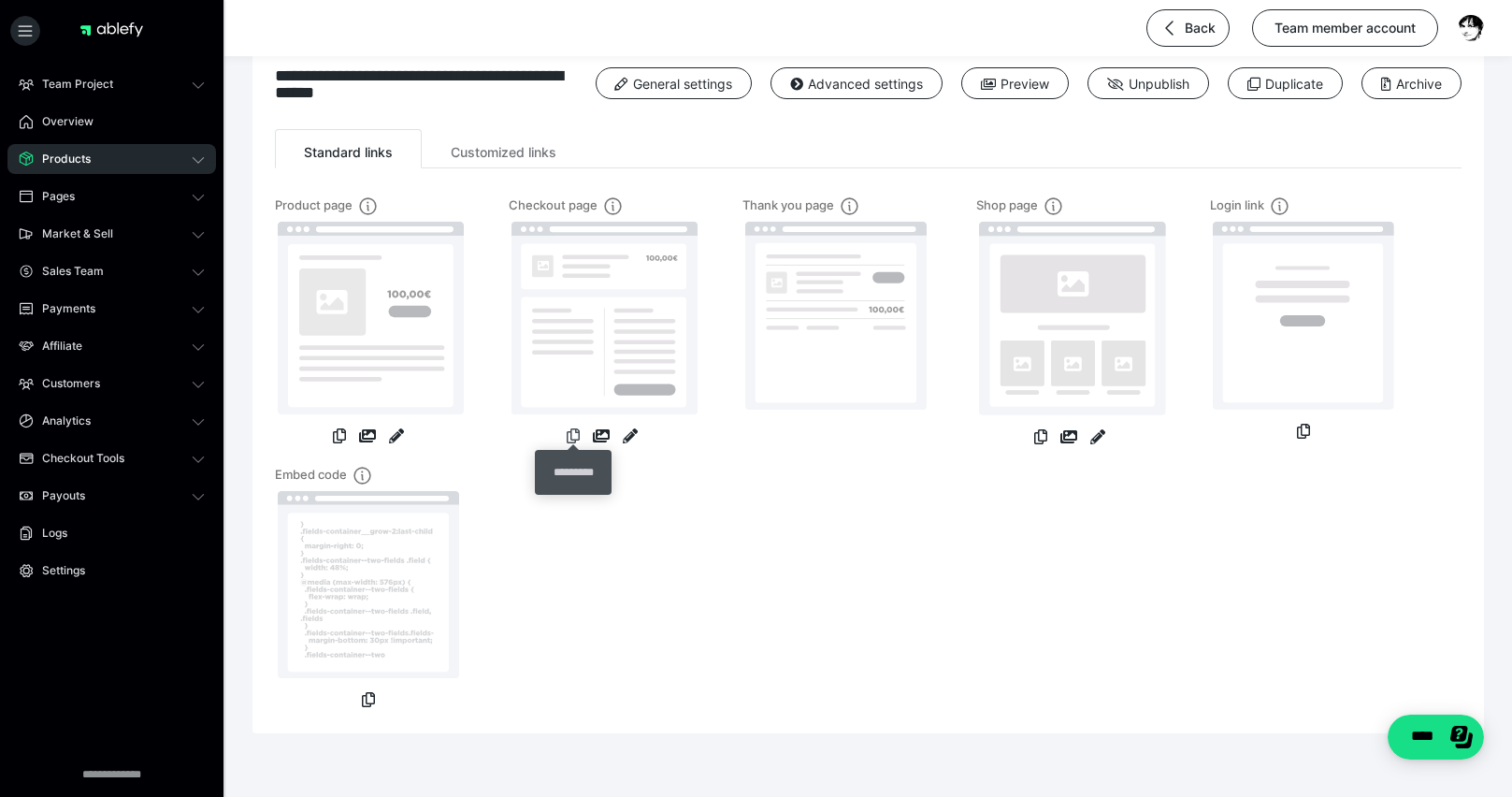 click at bounding box center [573, 436] 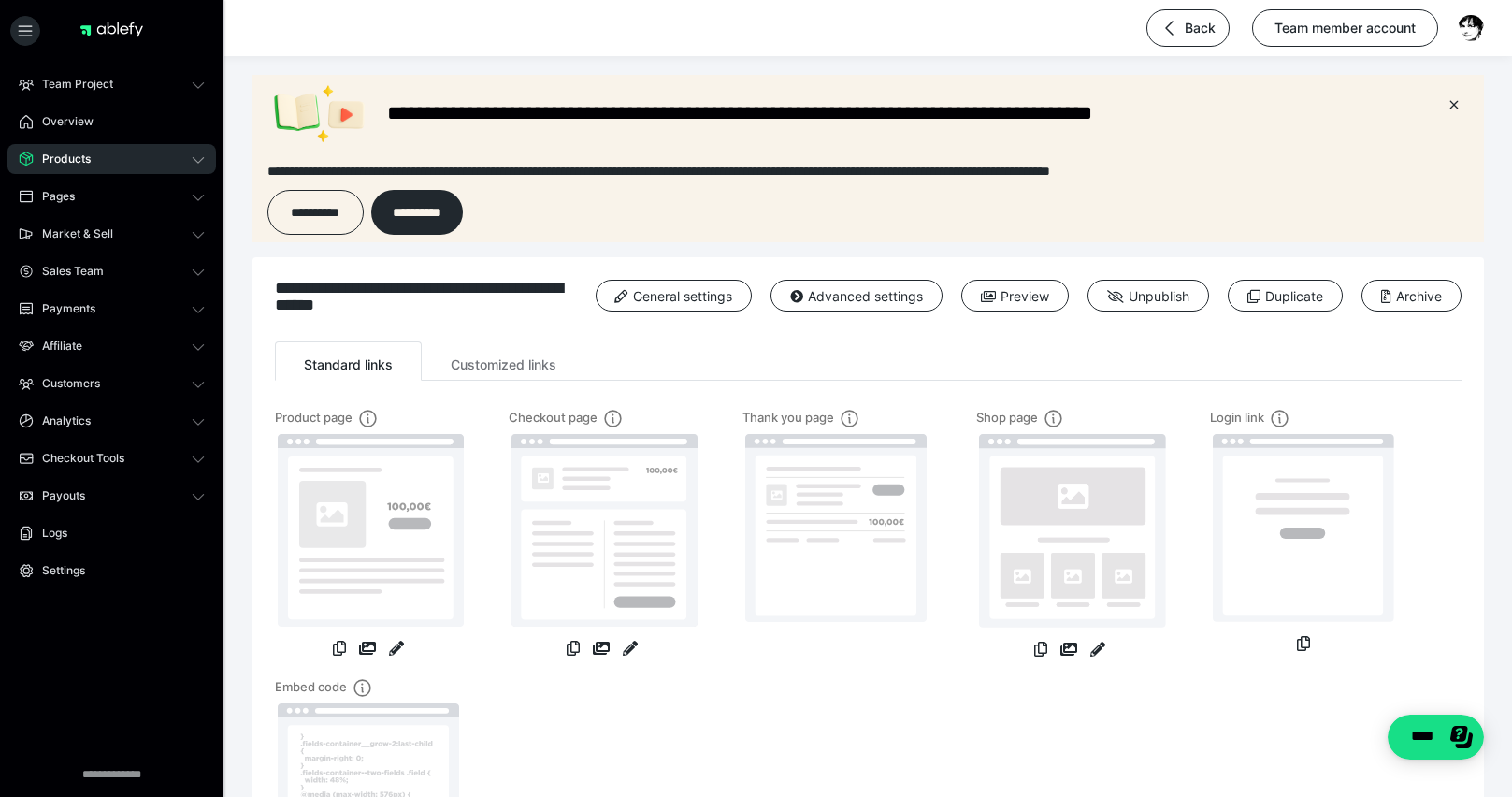 scroll, scrollTop: 0, scrollLeft: 0, axis: both 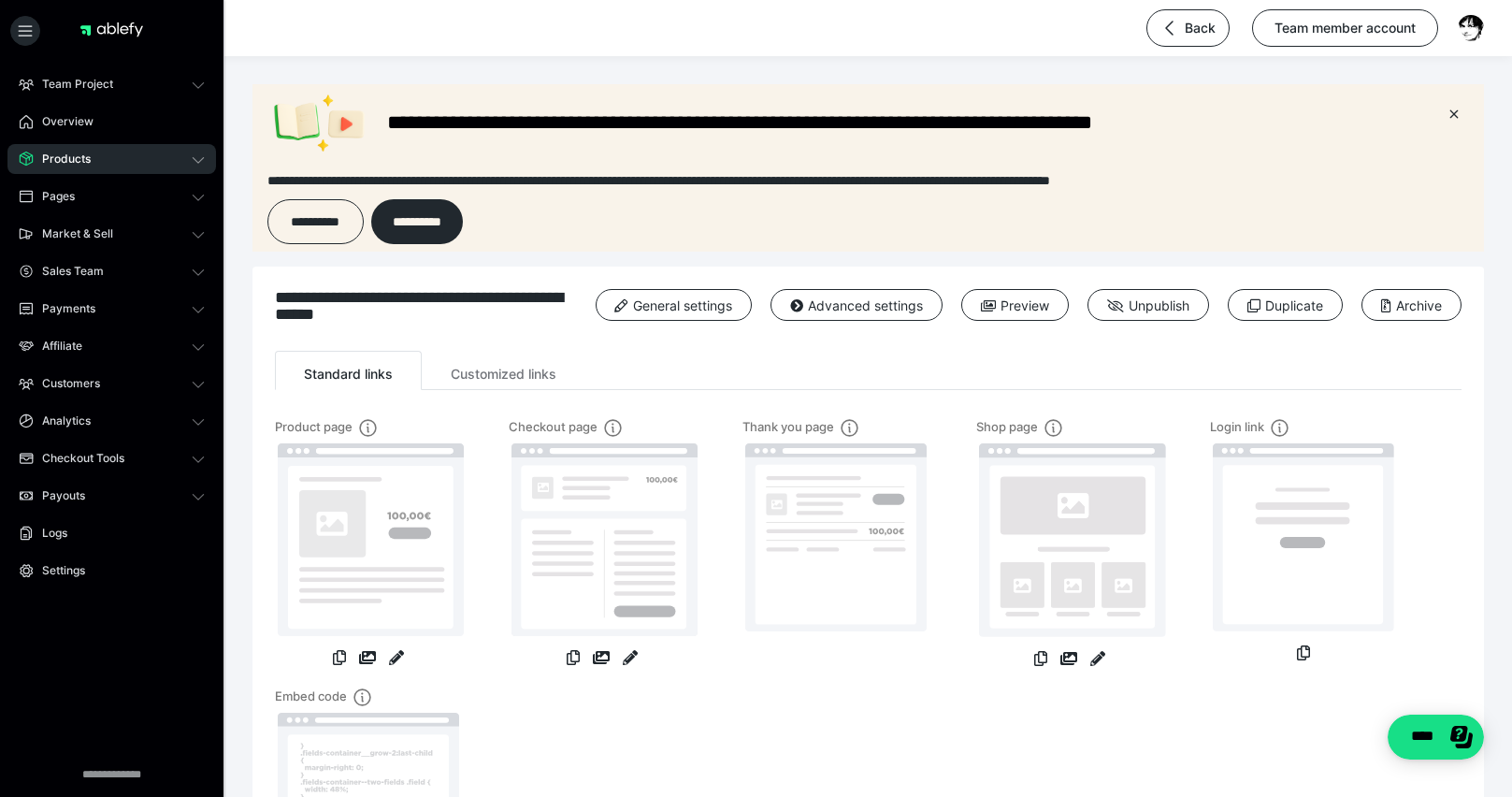 click on "Products" at bounding box center (60, 159) 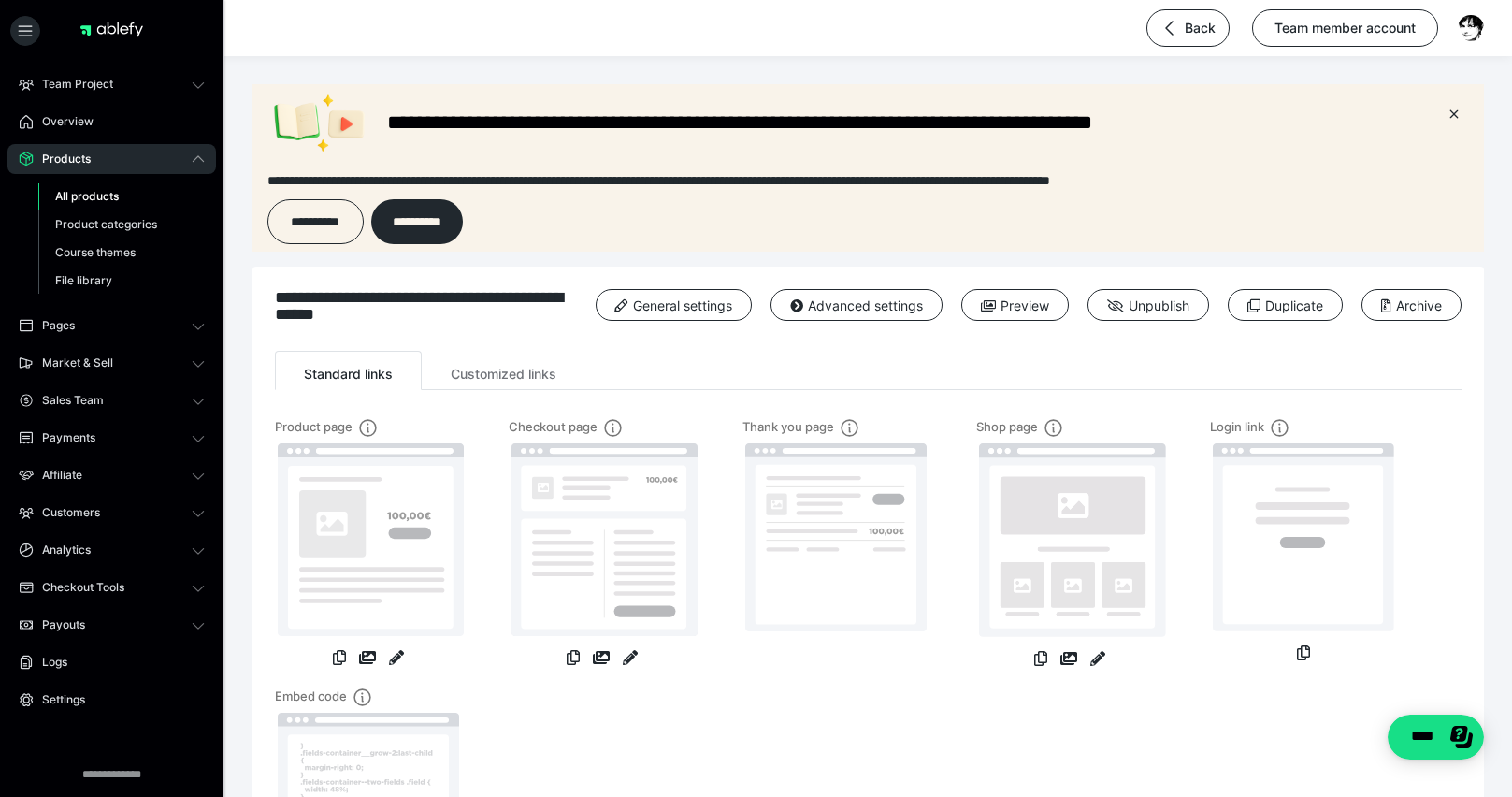 click on "All products" at bounding box center (87, 196) 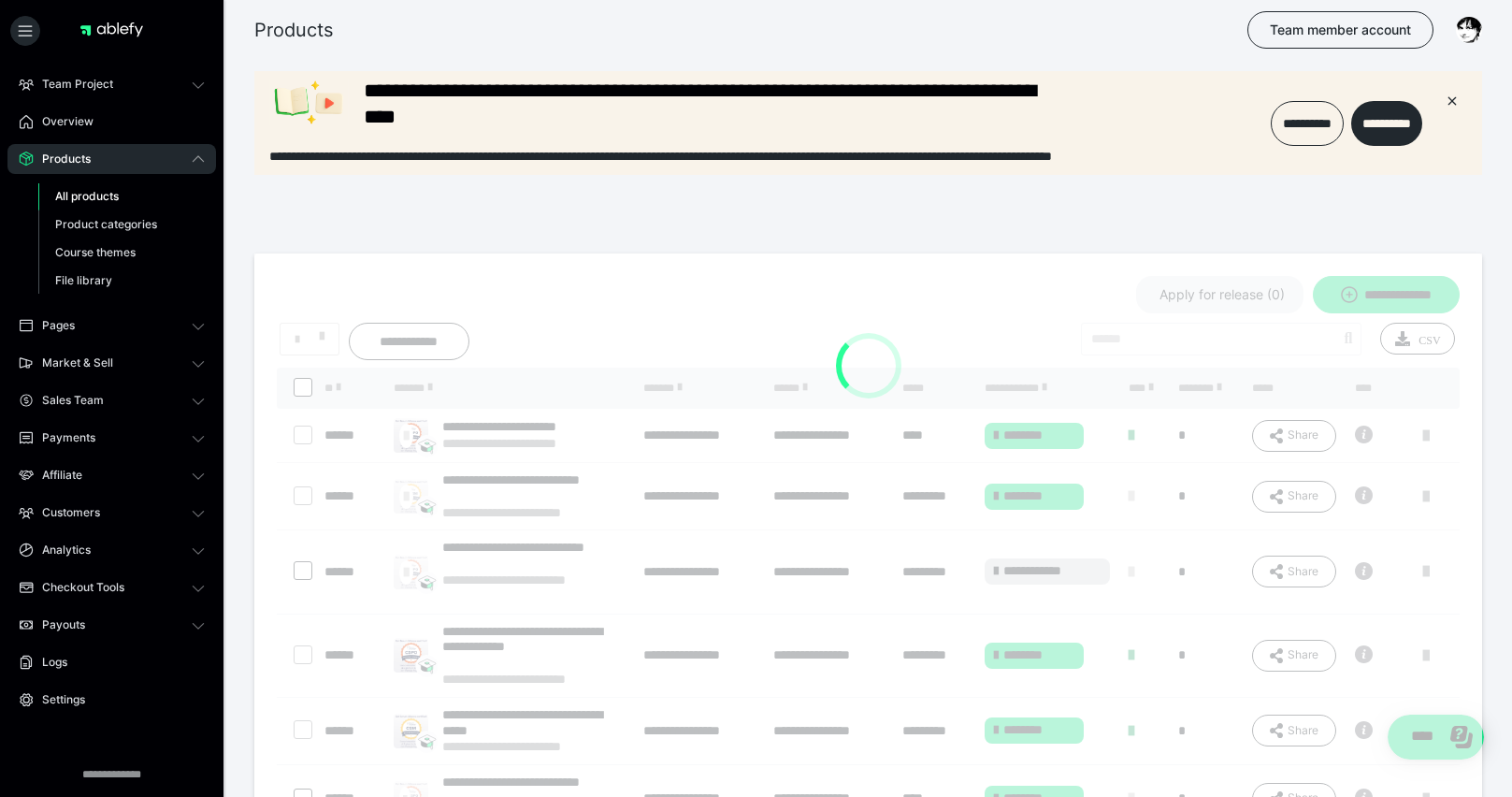 scroll, scrollTop: 0, scrollLeft: 0, axis: both 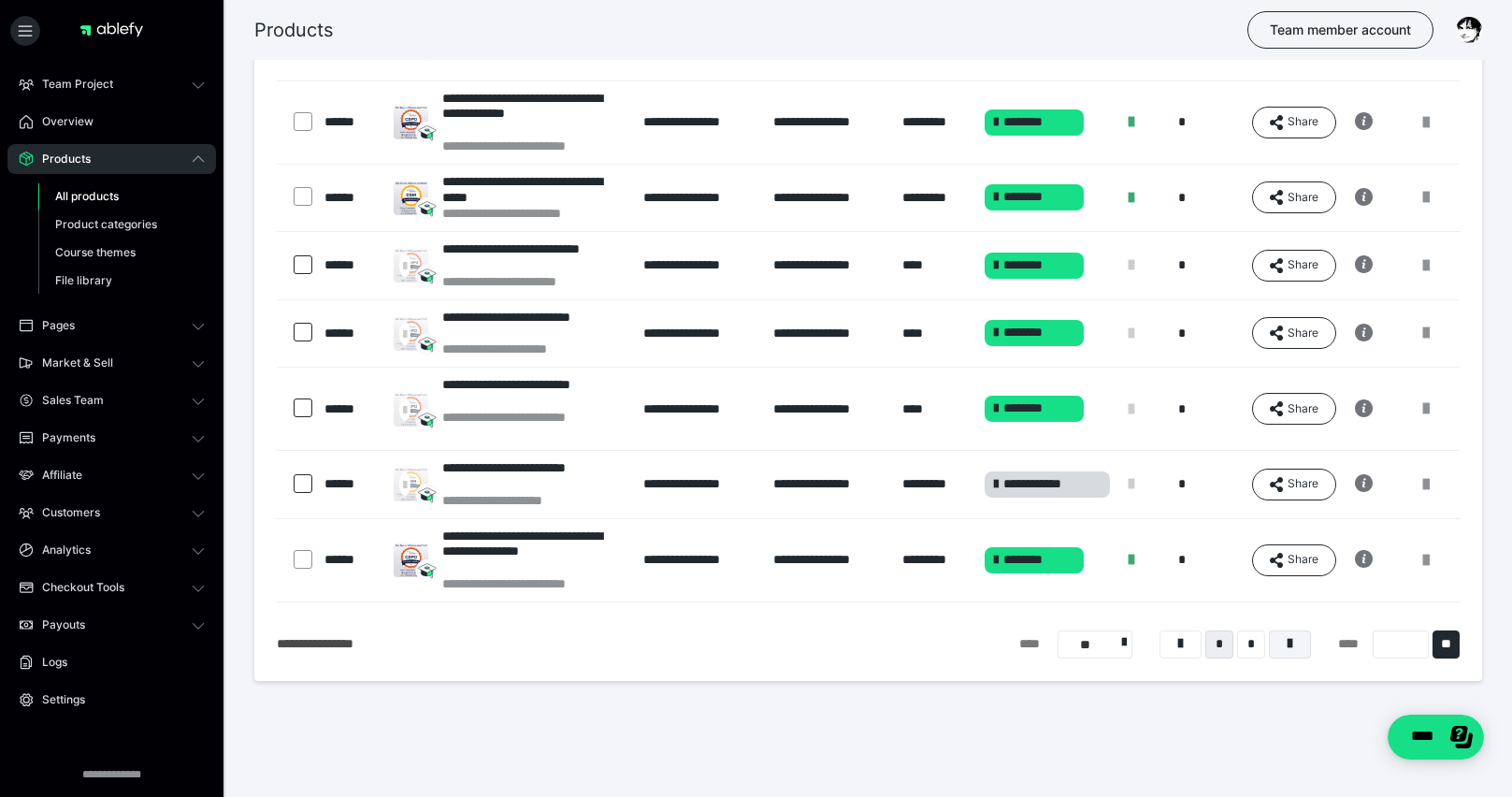 click at bounding box center [1289, 645] 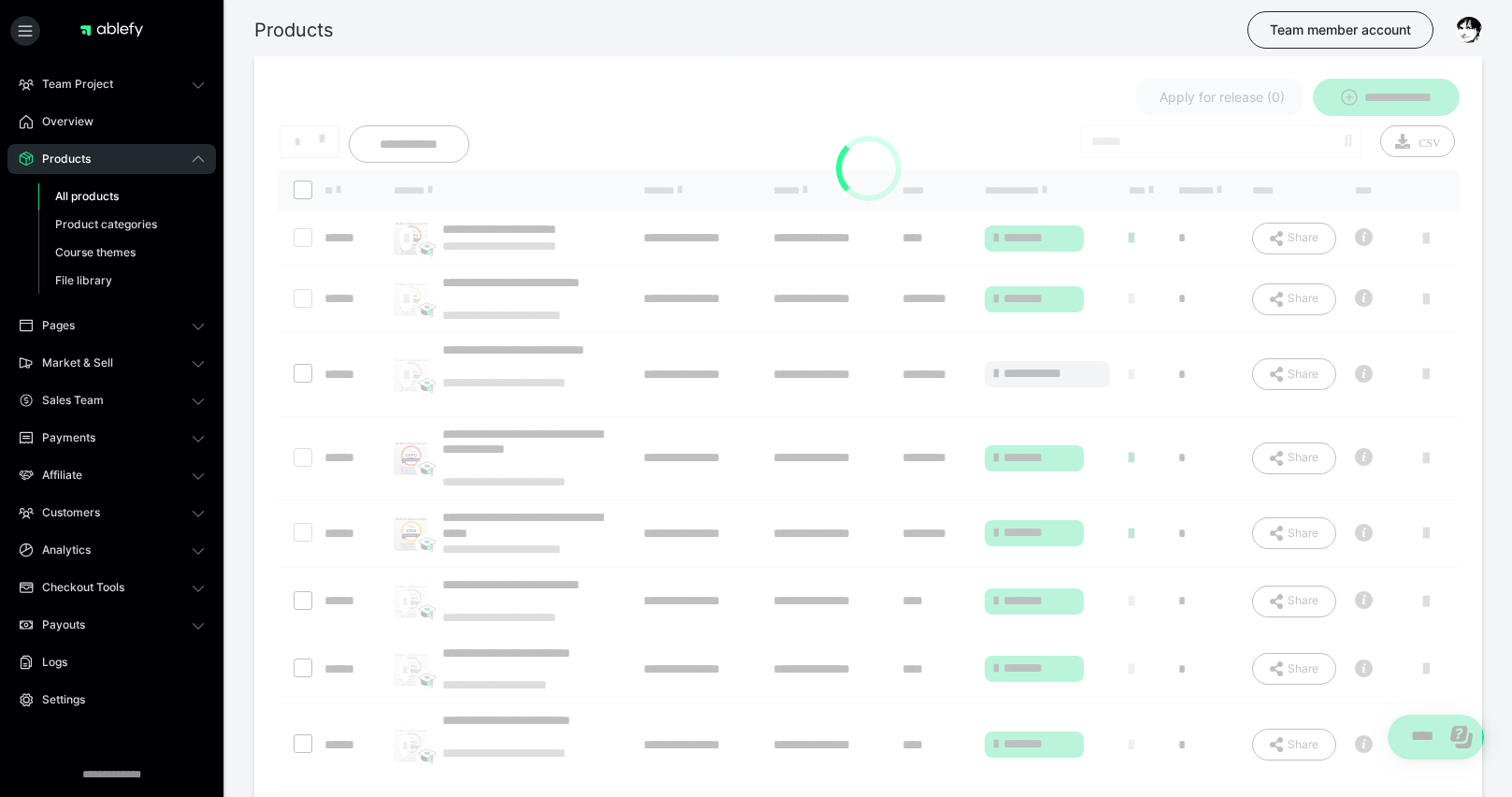 scroll, scrollTop: 78, scrollLeft: 0, axis: vertical 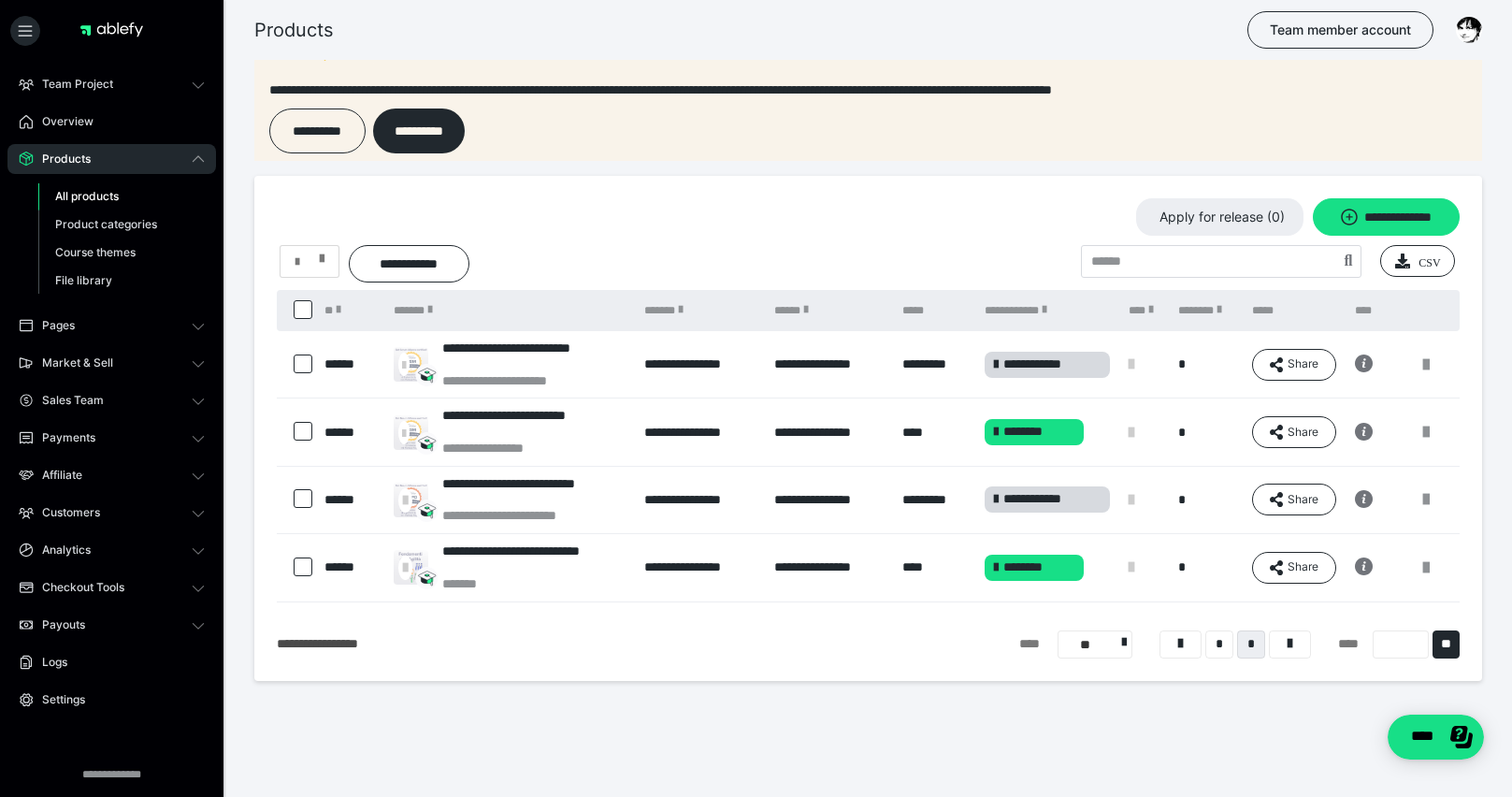 click at bounding box center [322, 254] 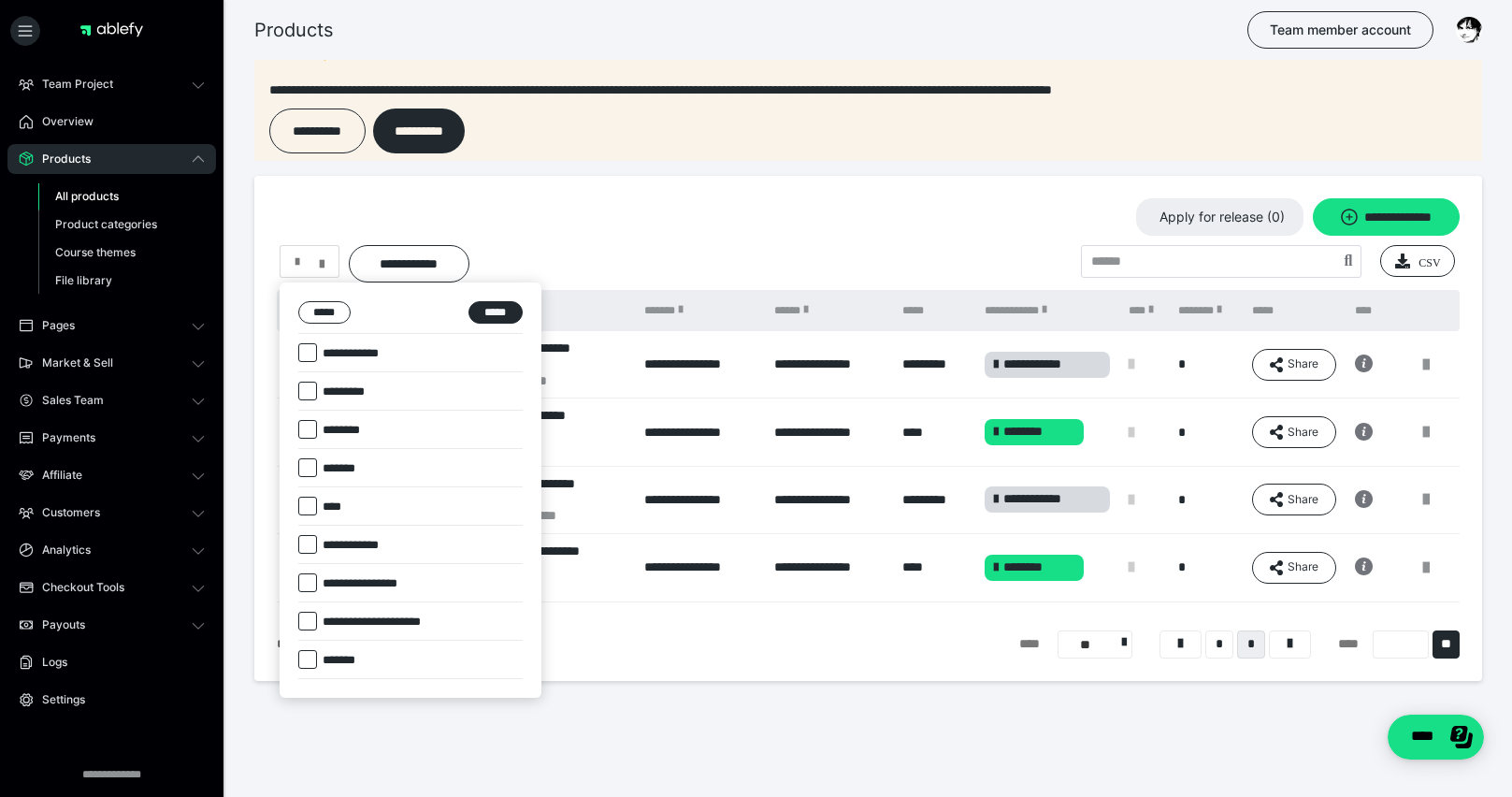 click on "********" at bounding box center [328, 426] 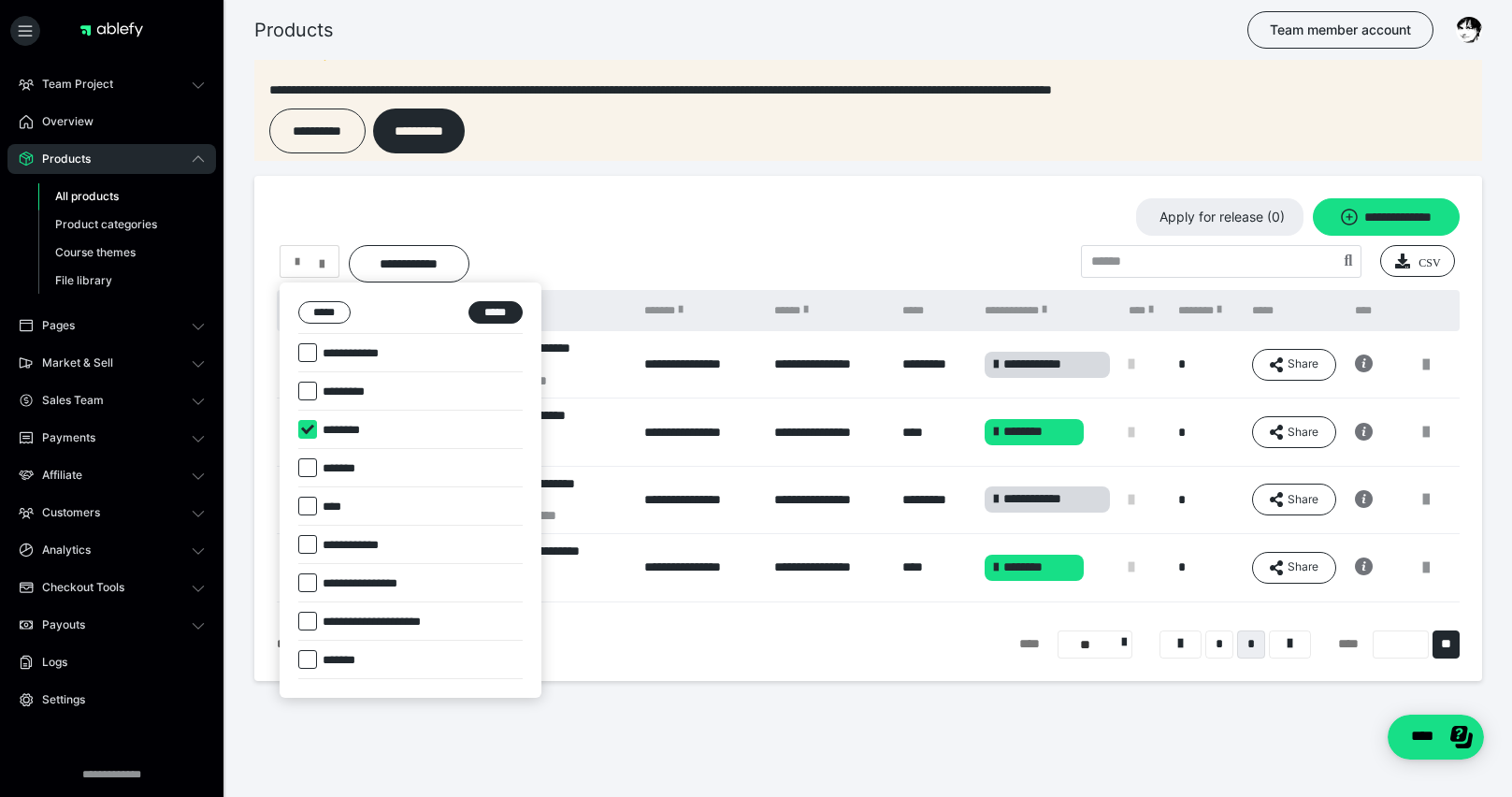 checkbox on "****" 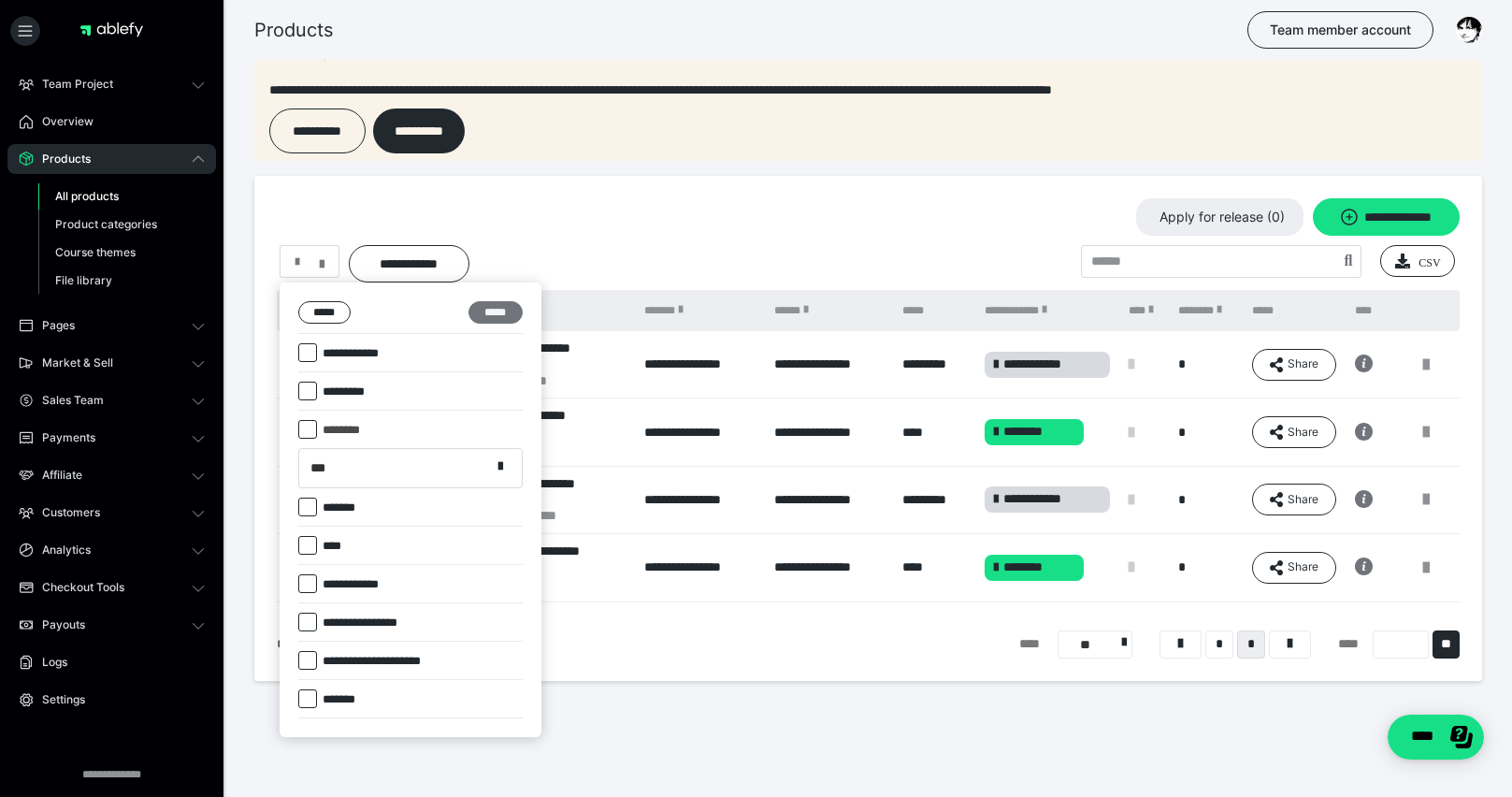 click on "*****" at bounding box center (496, 312) 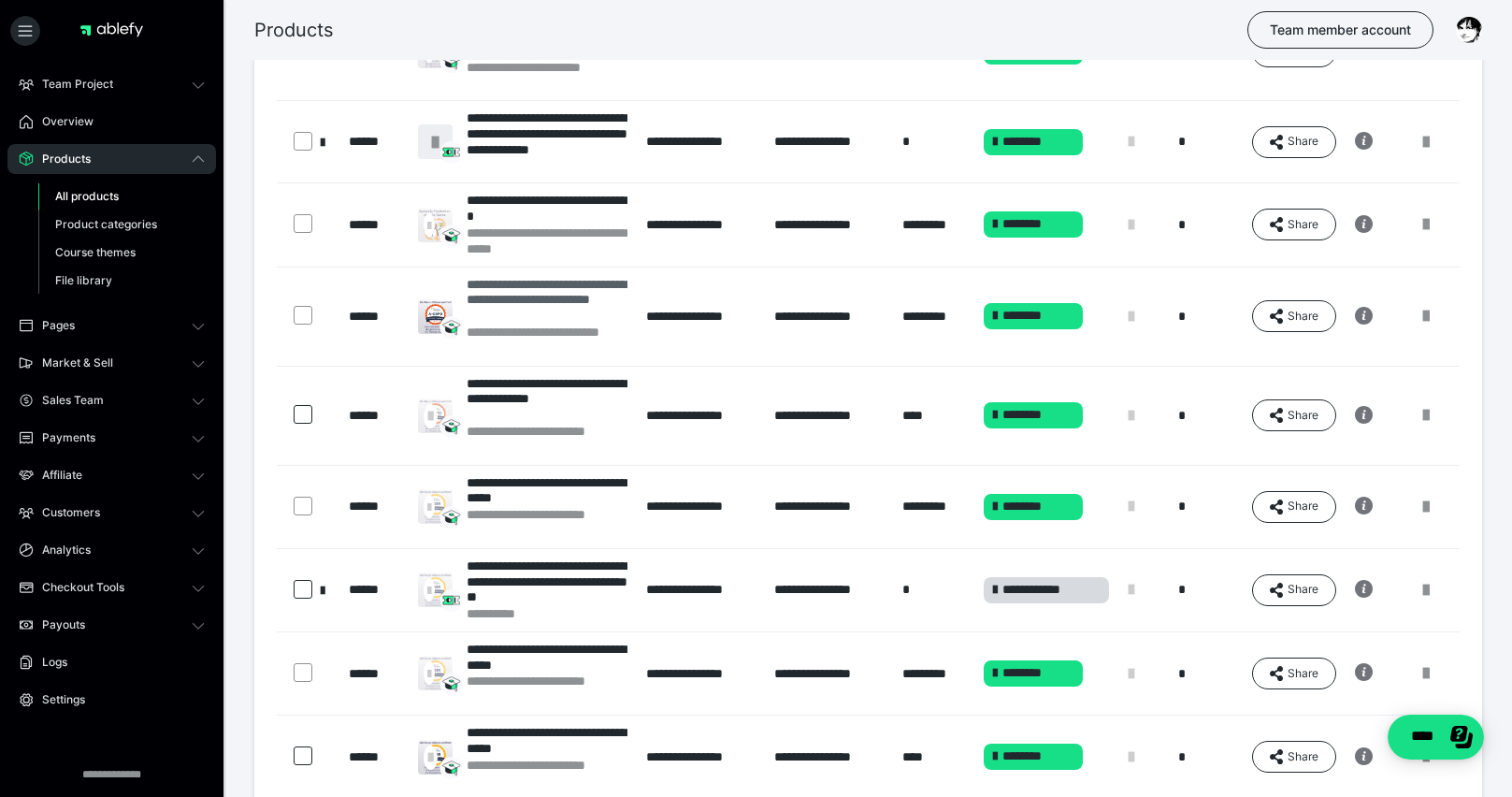 scroll, scrollTop: 492, scrollLeft: 0, axis: vertical 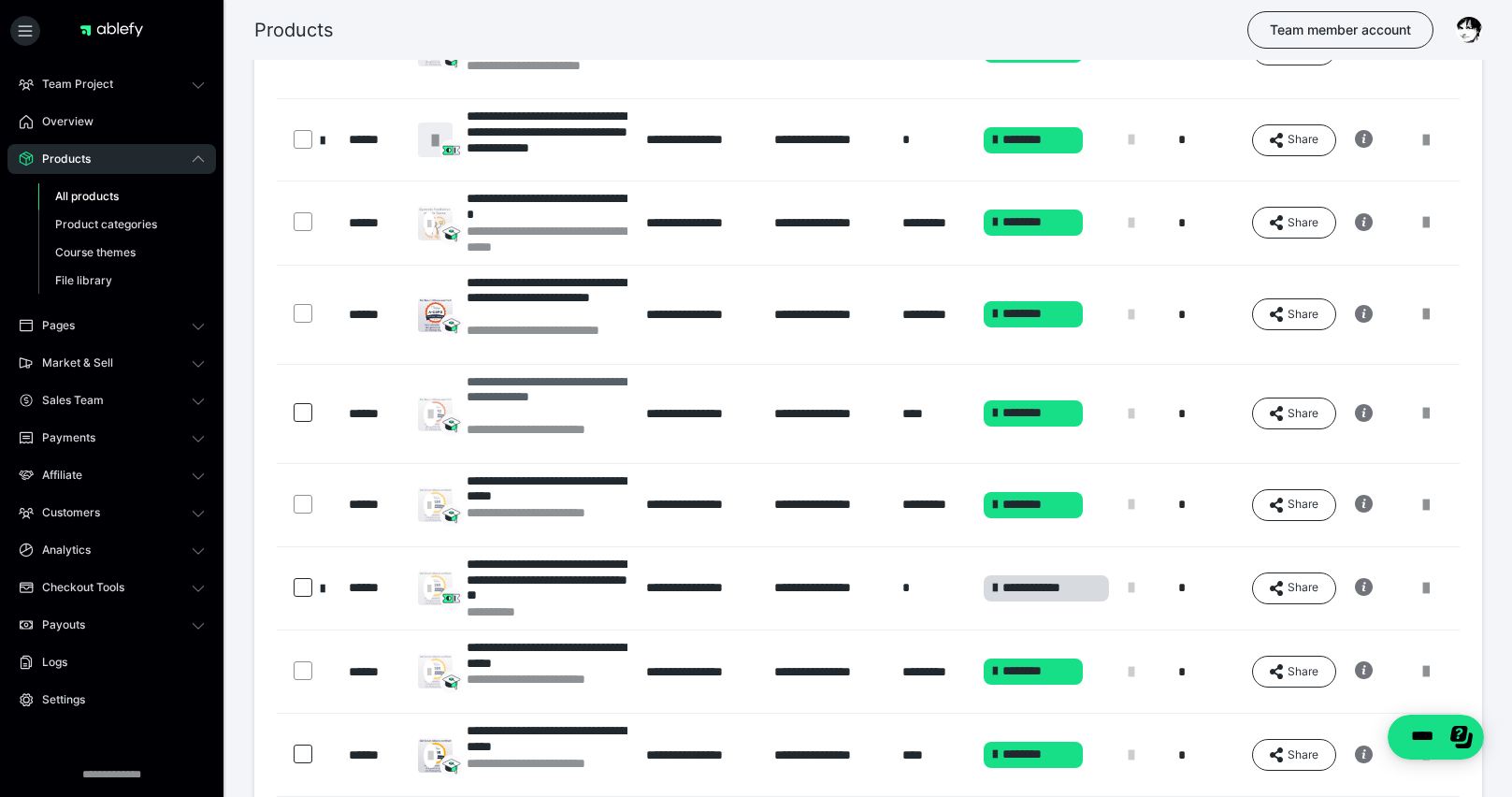 click on "**********" at bounding box center (546, 398) 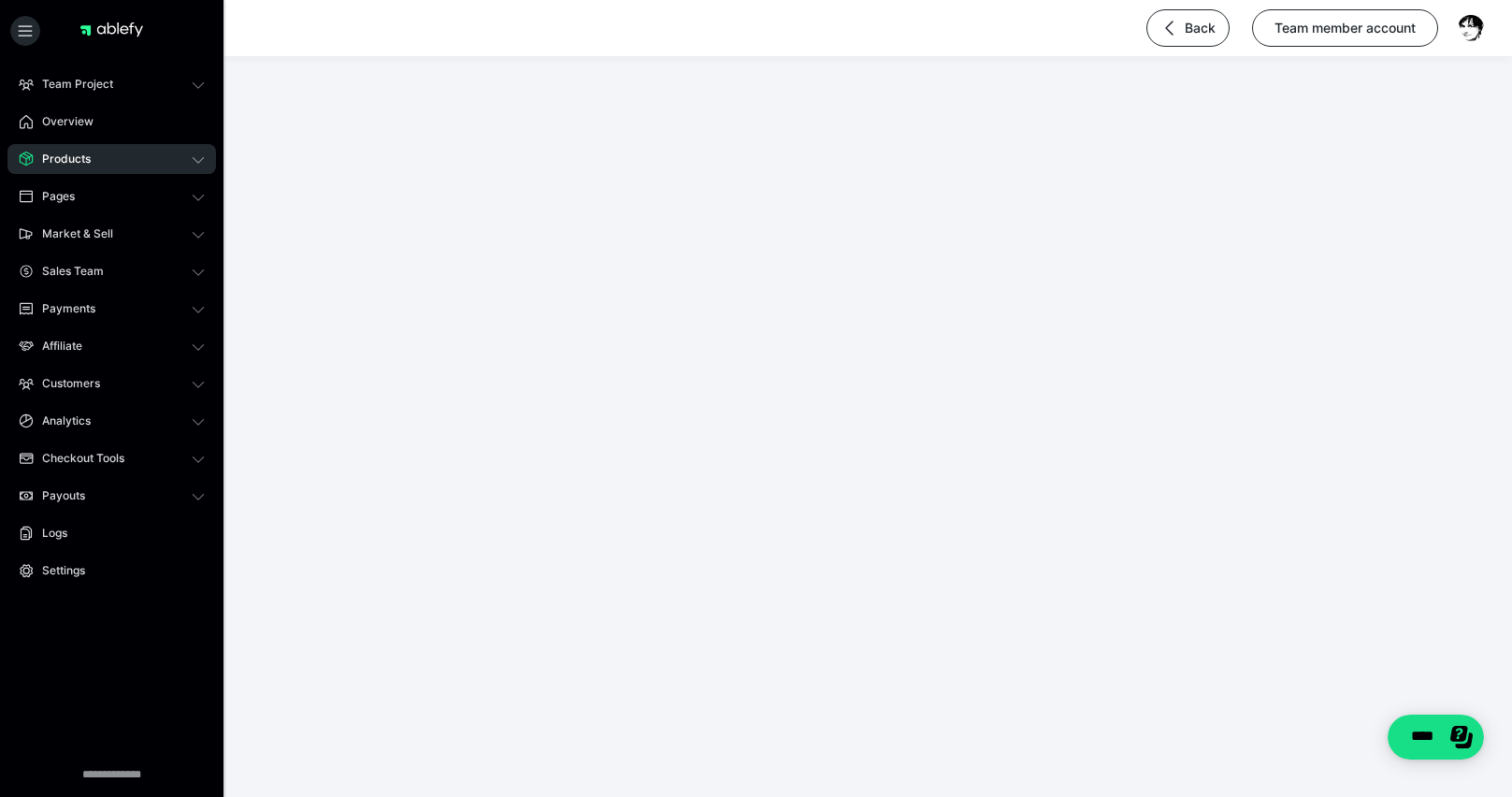 scroll, scrollTop: 0, scrollLeft: 0, axis: both 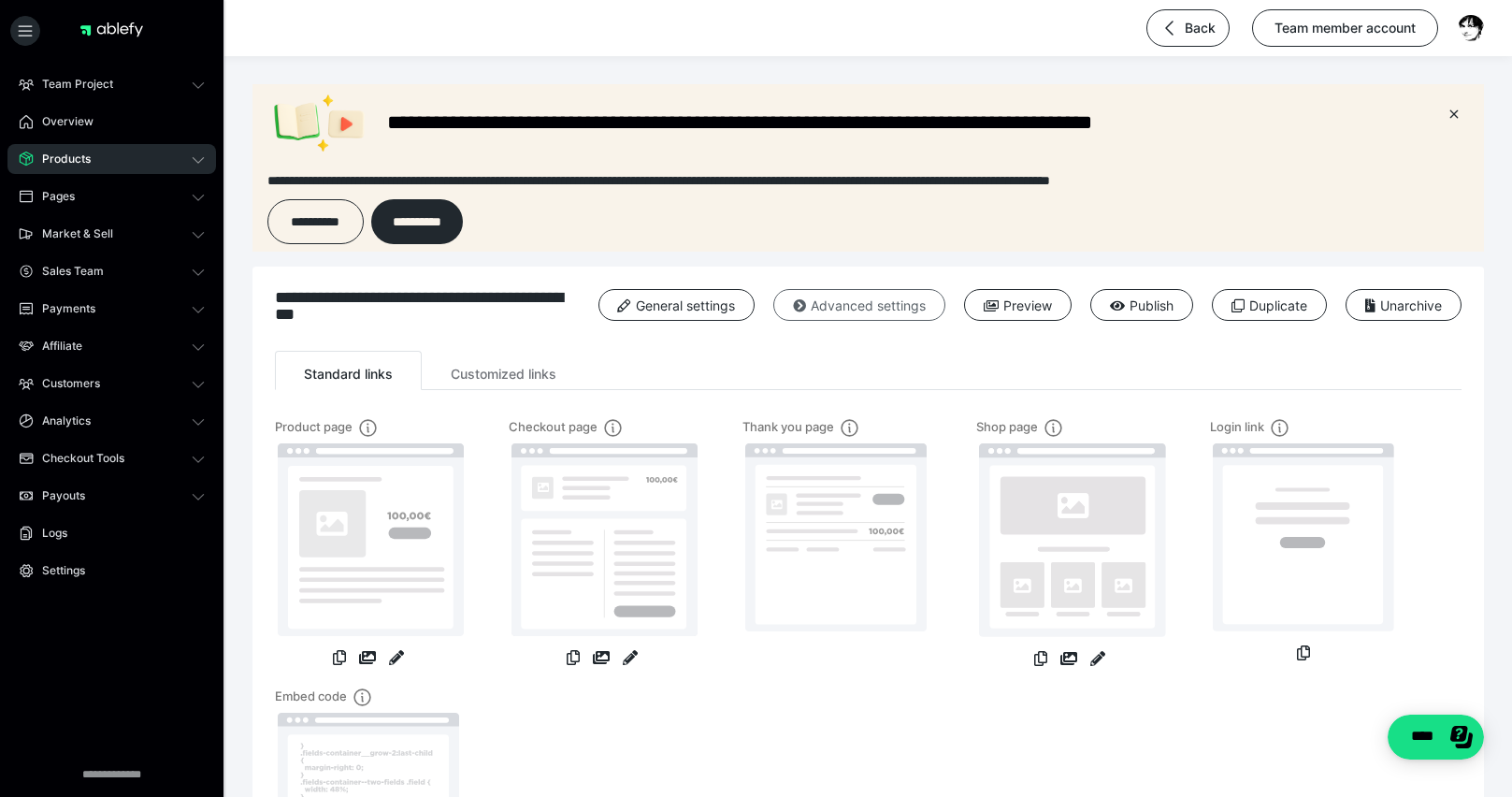 click on "Advanced settings" at bounding box center (859, 305) 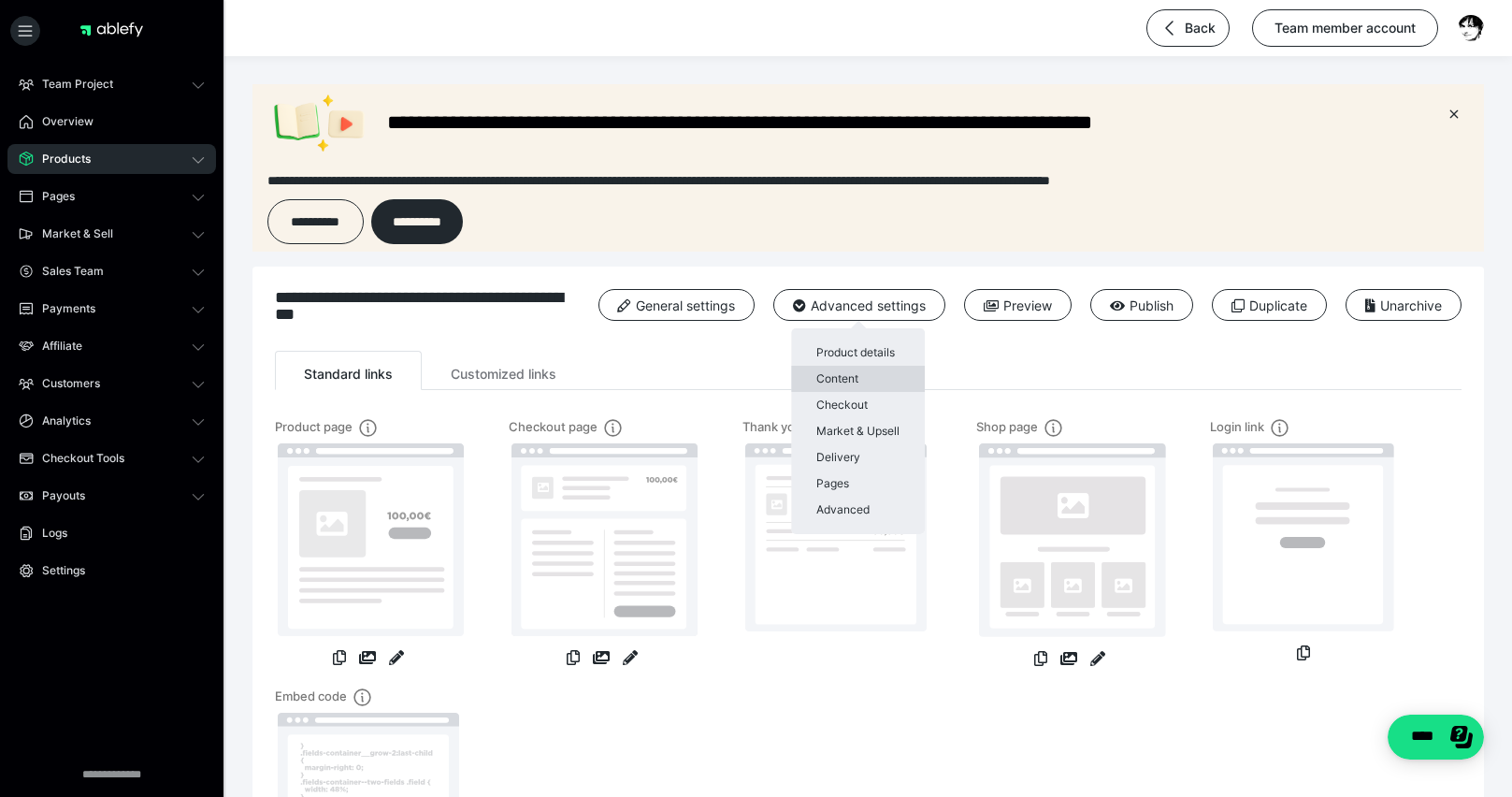 click on "Content" at bounding box center [857, 379] 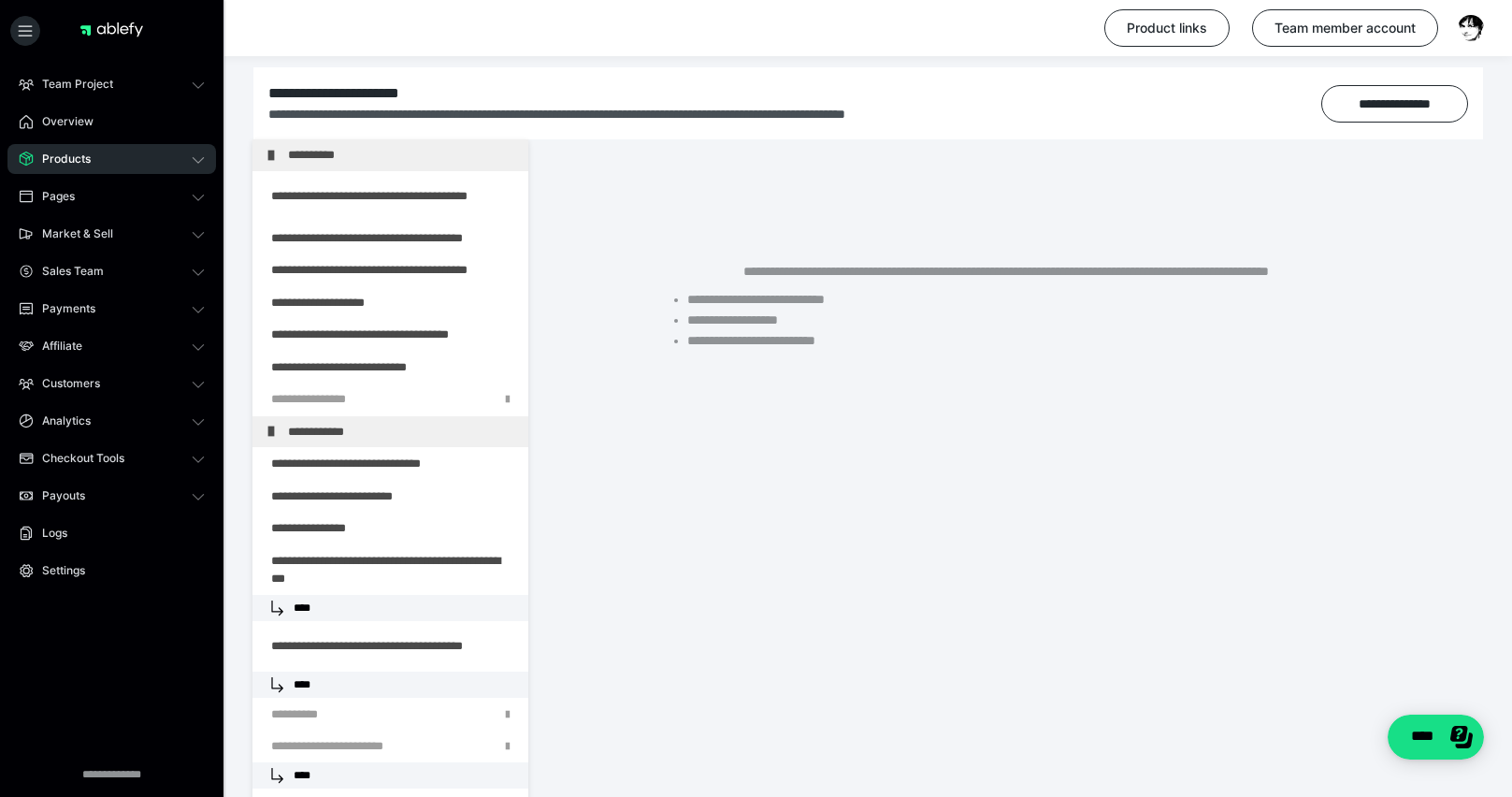 scroll, scrollTop: 307, scrollLeft: 0, axis: vertical 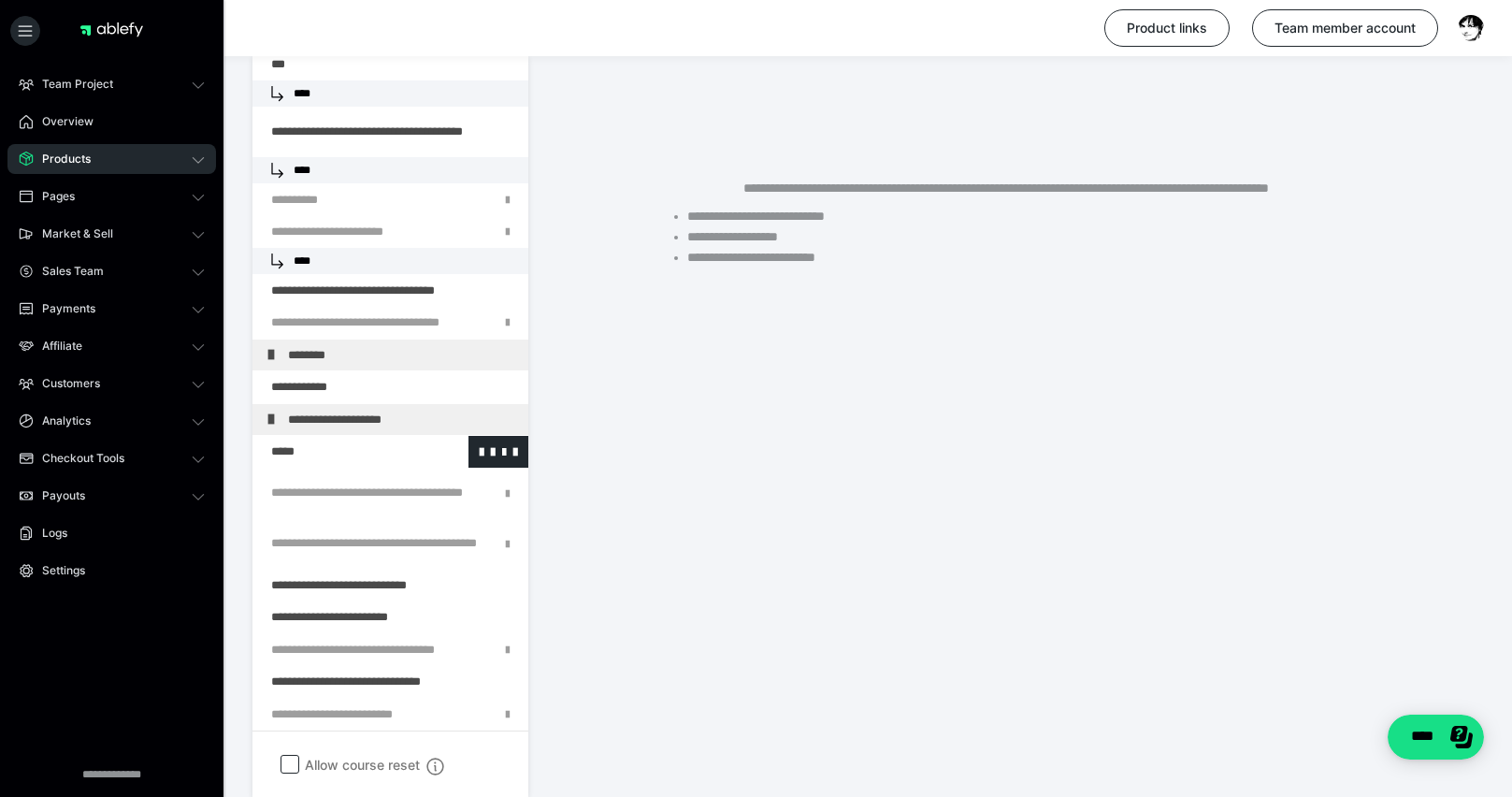 click at bounding box center (341, 452) 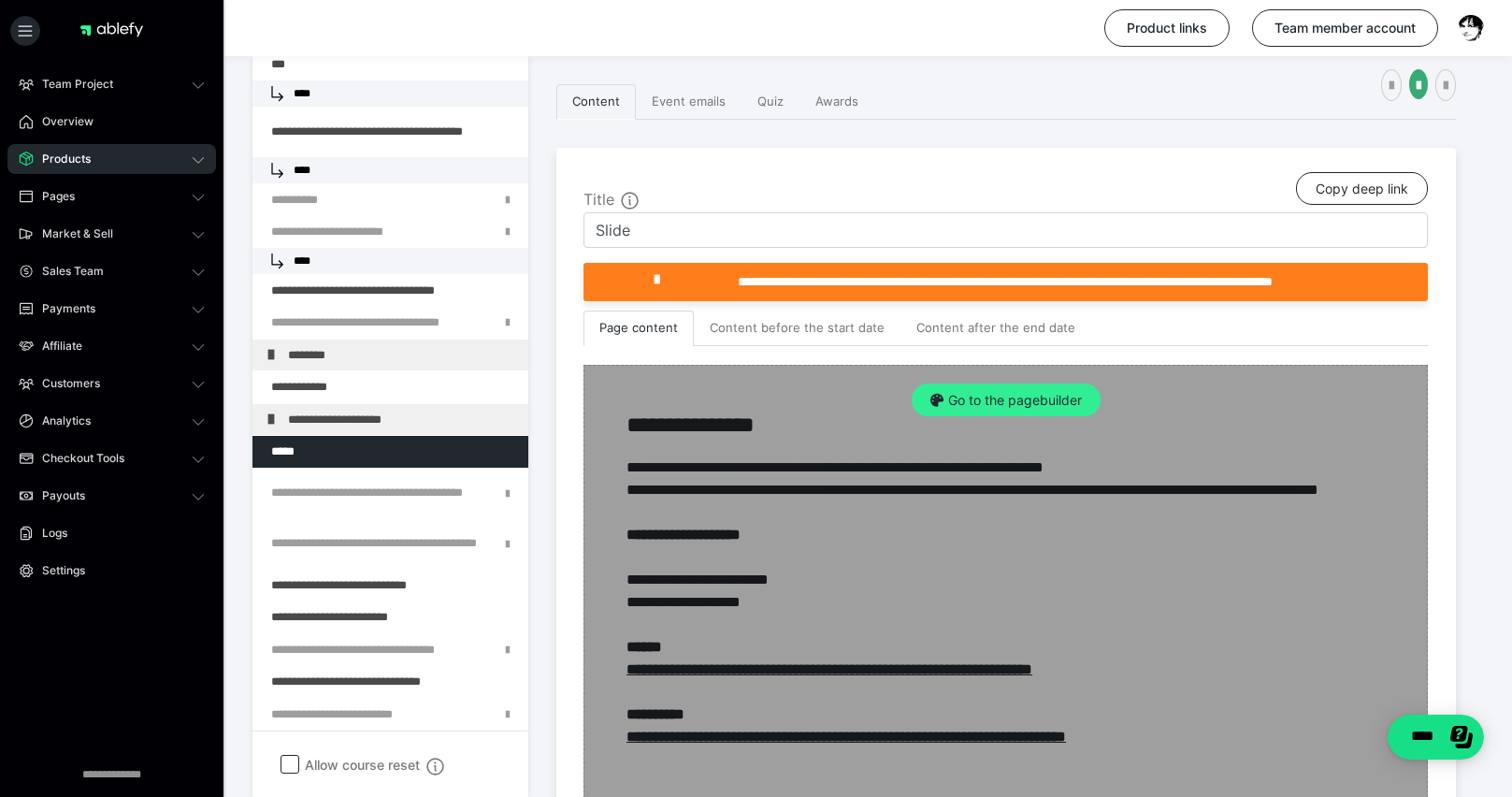 click on "Go to the pagebuilder" at bounding box center (1006, 400) 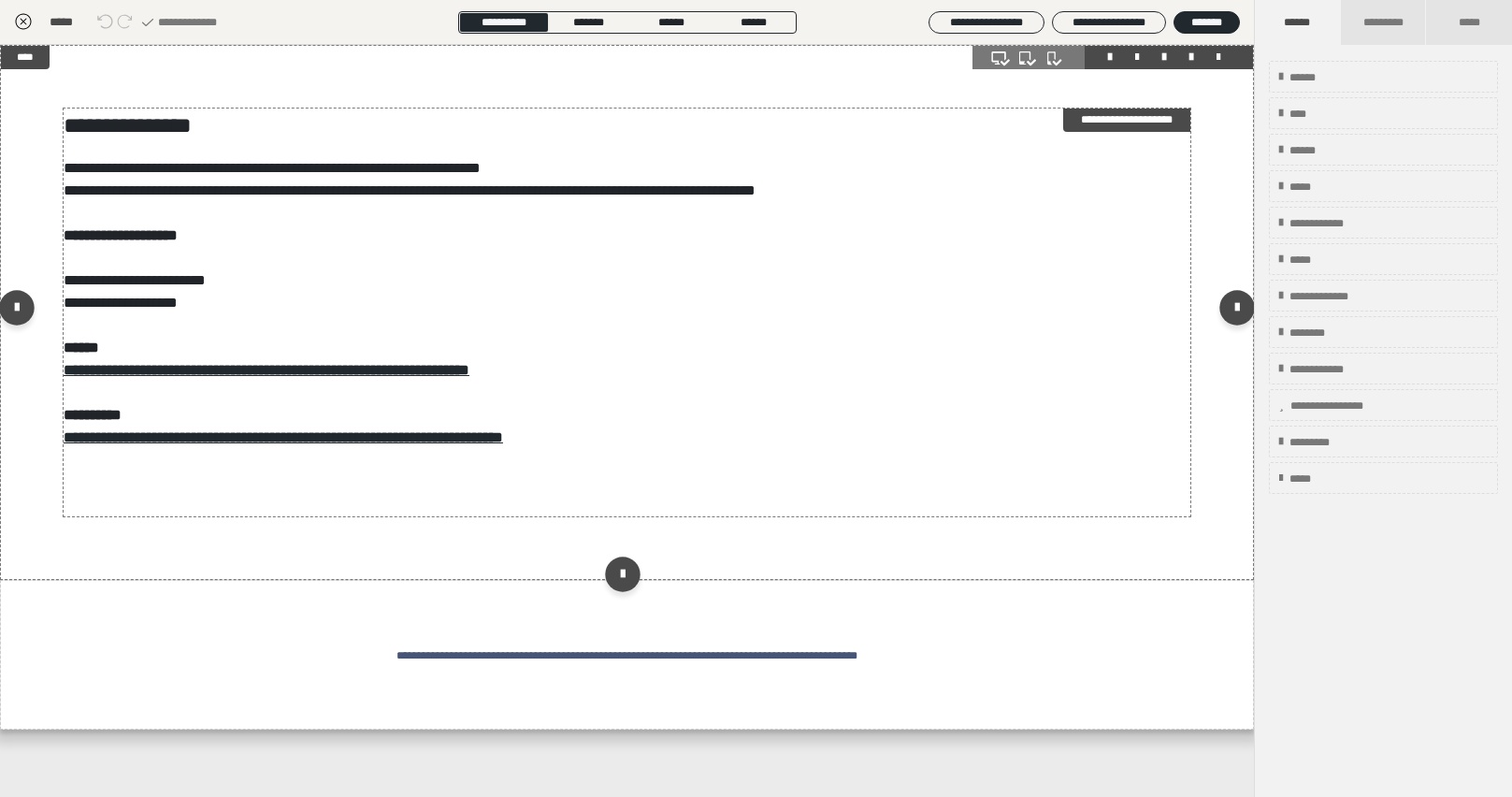 click on "**********" at bounding box center (626, 312) 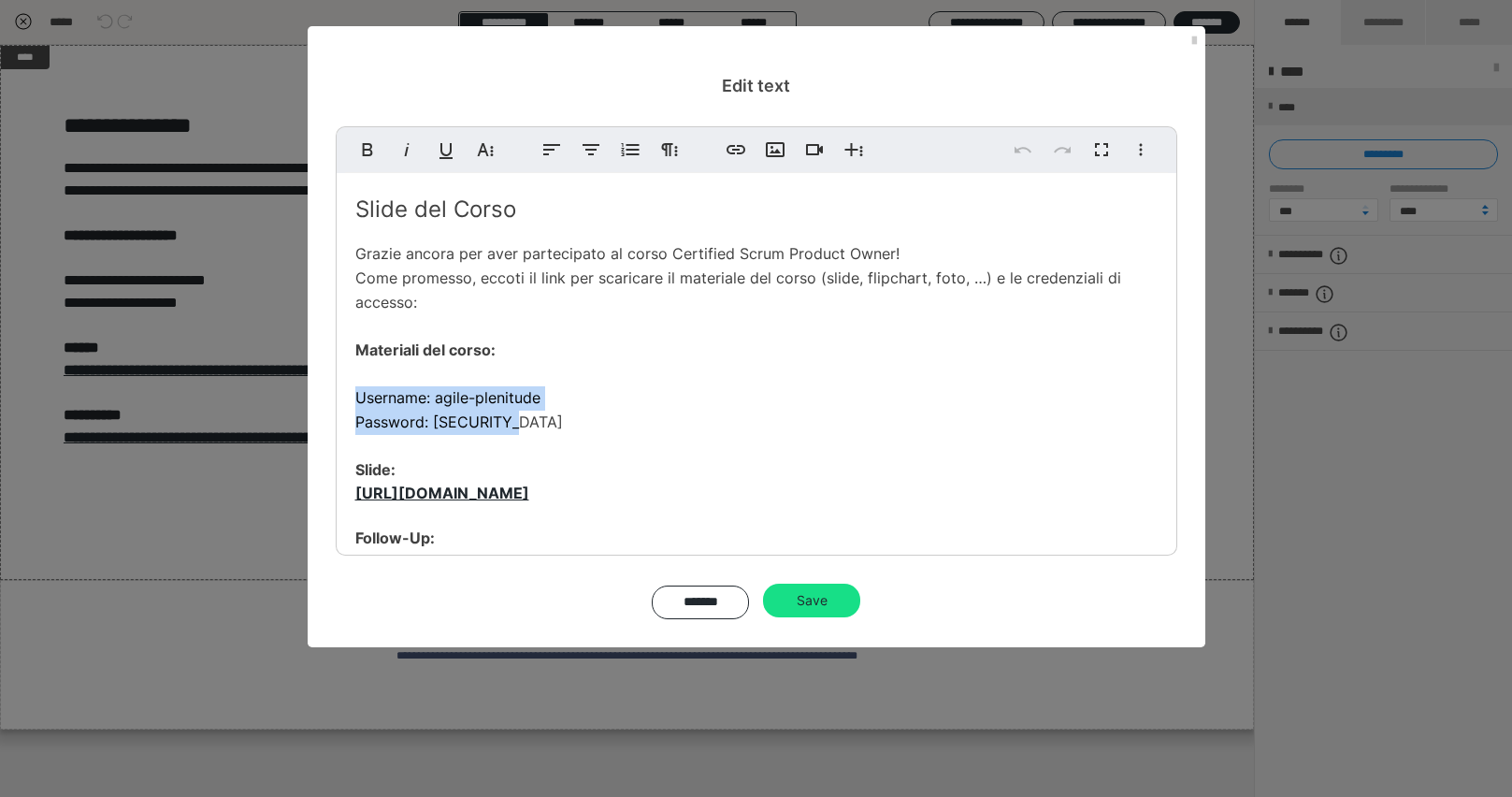 drag, startPoint x: 527, startPoint y: 427, endPoint x: 349, endPoint y: 402, distance: 179.747 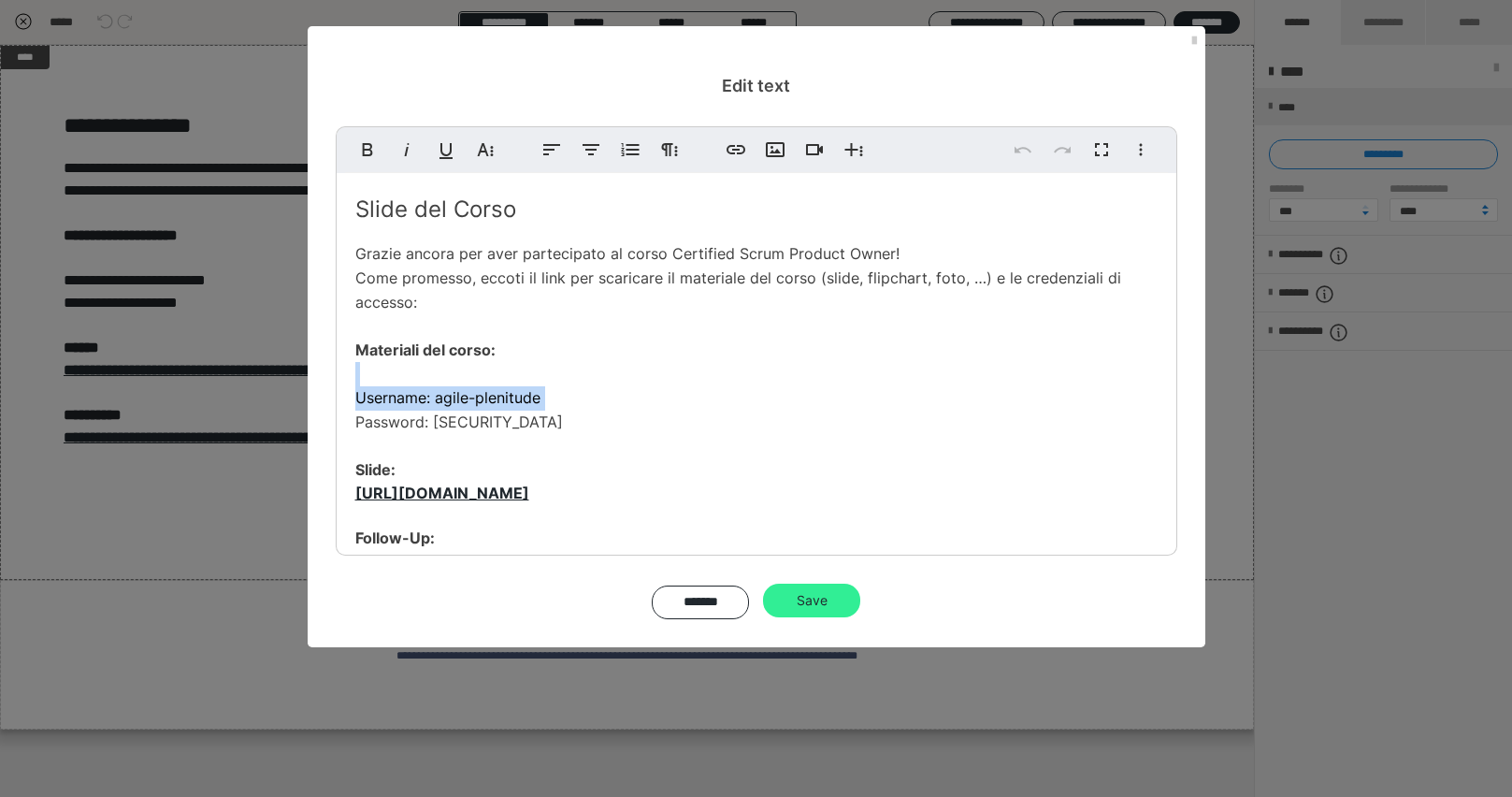 click on "Save" at bounding box center (812, 601) 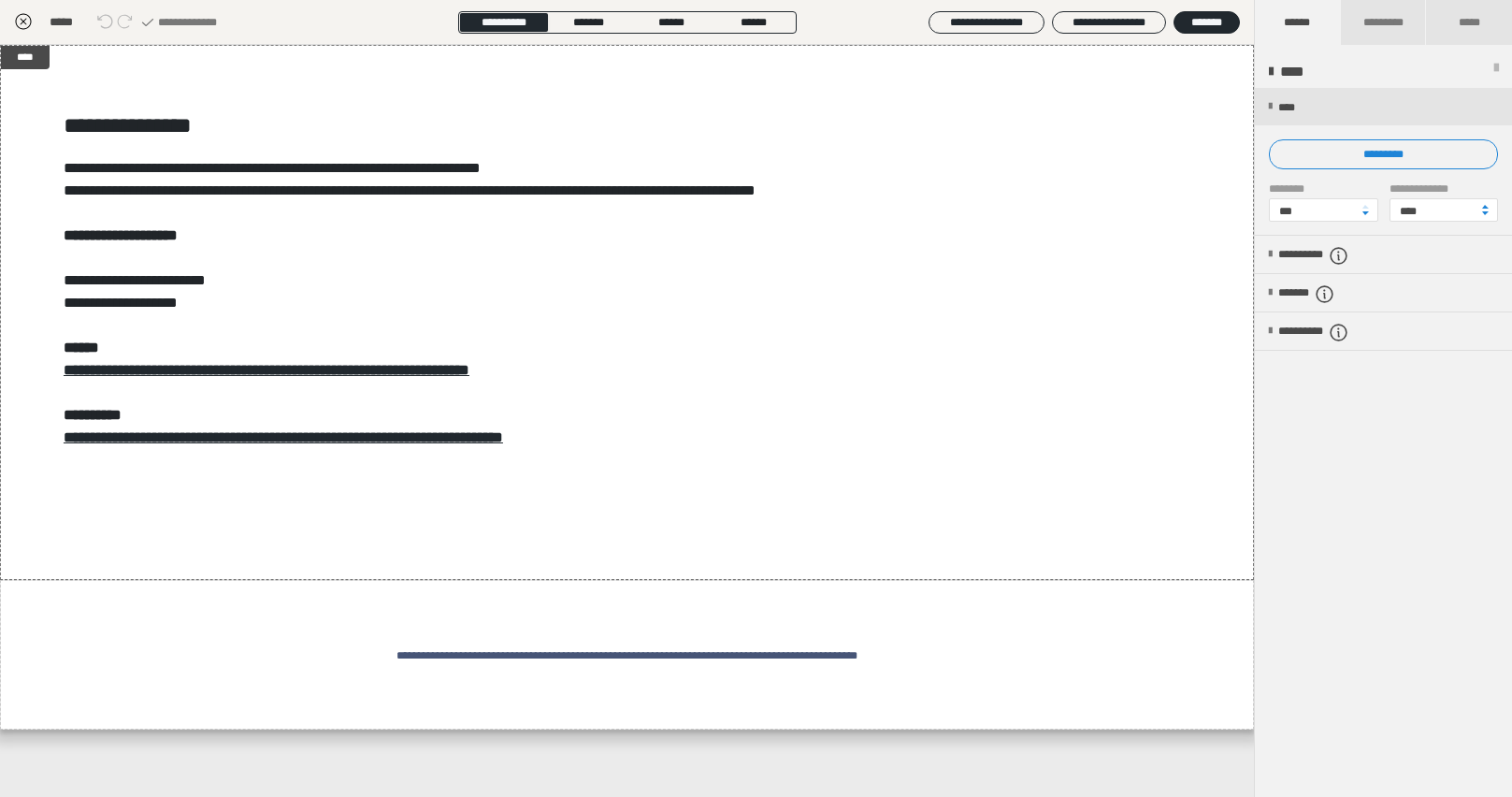 click 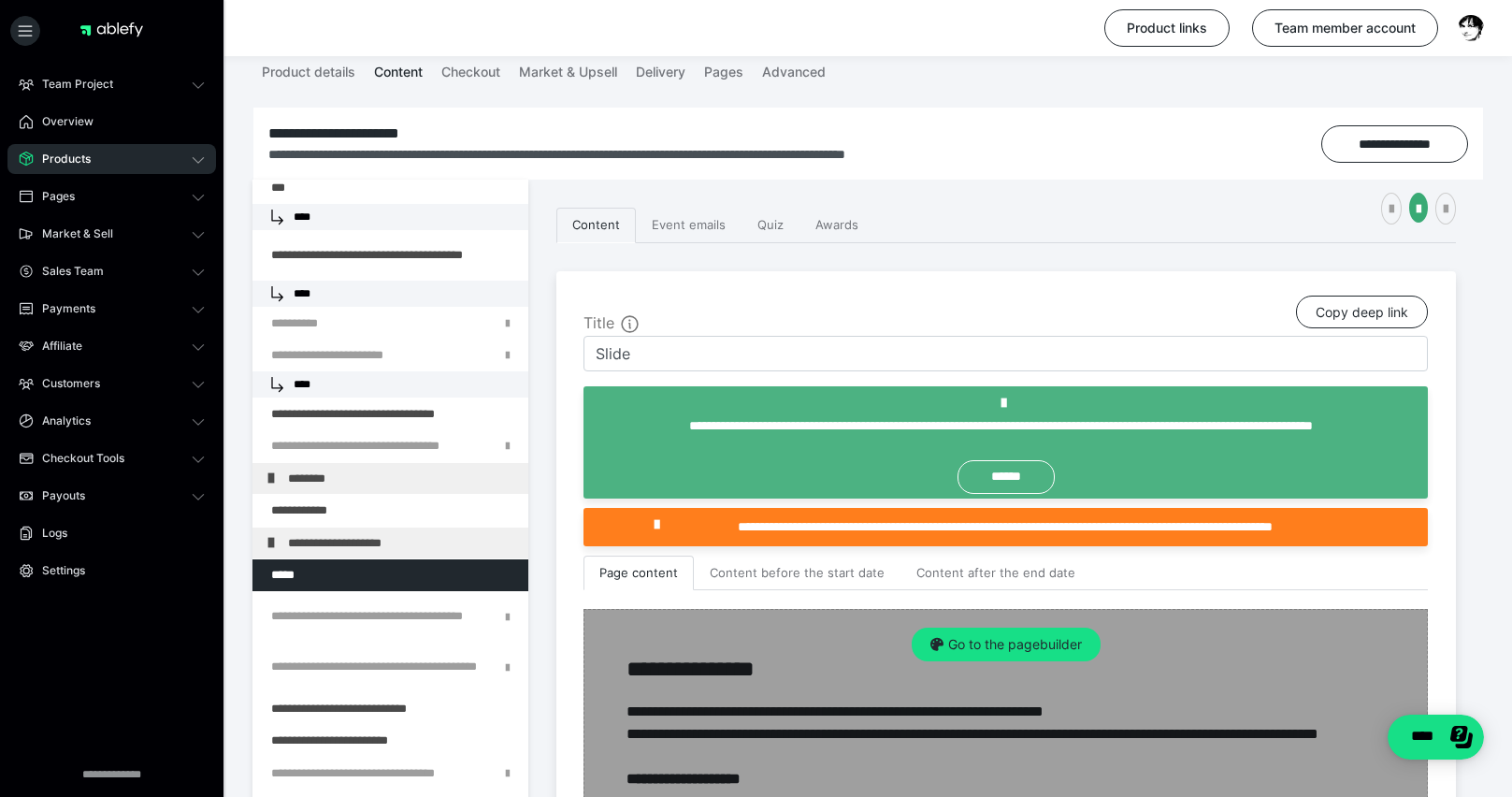 scroll, scrollTop: 0, scrollLeft: 0, axis: both 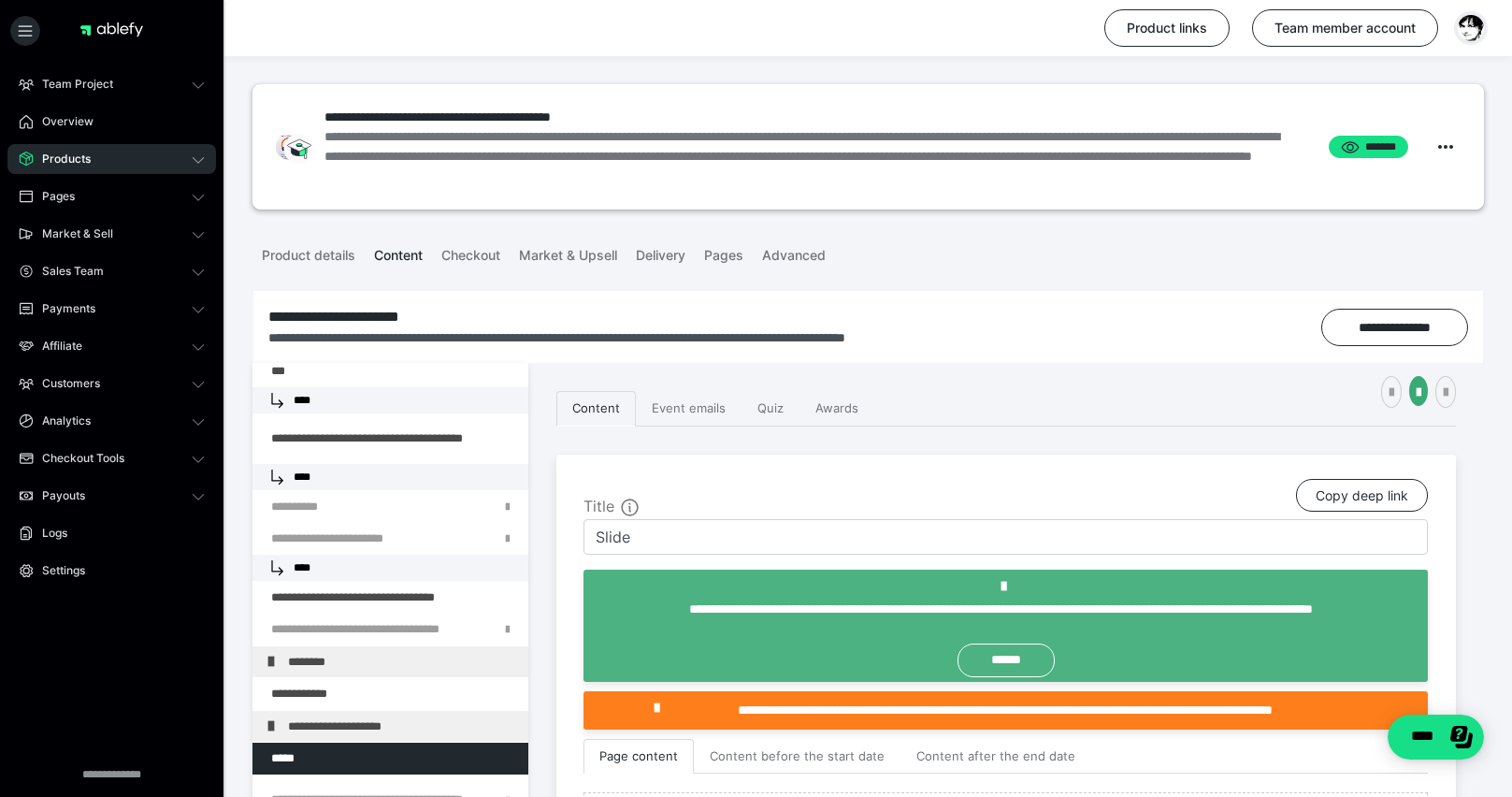 click at bounding box center [1471, 28] 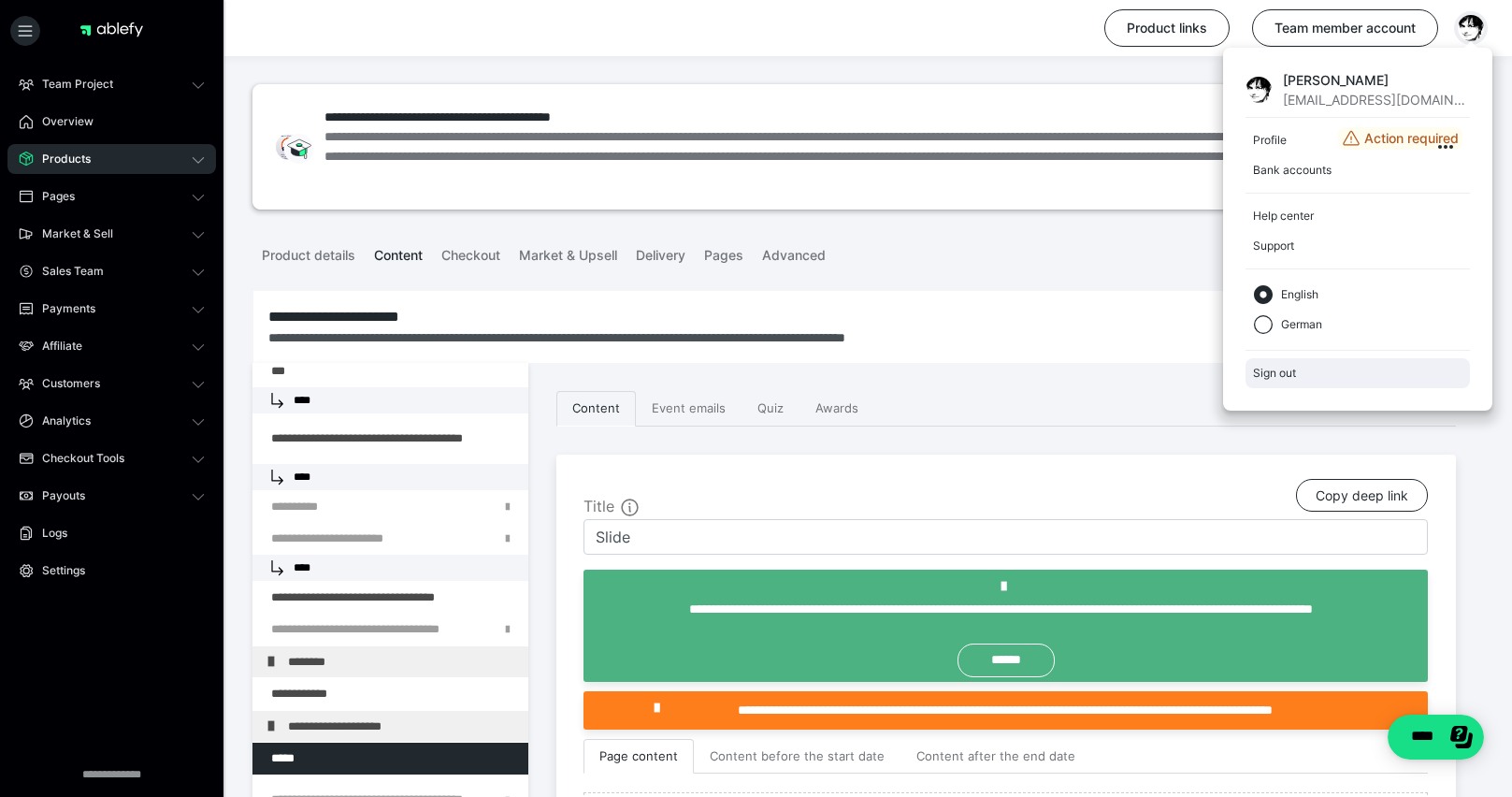 click on "Sign out" at bounding box center [1358, 373] 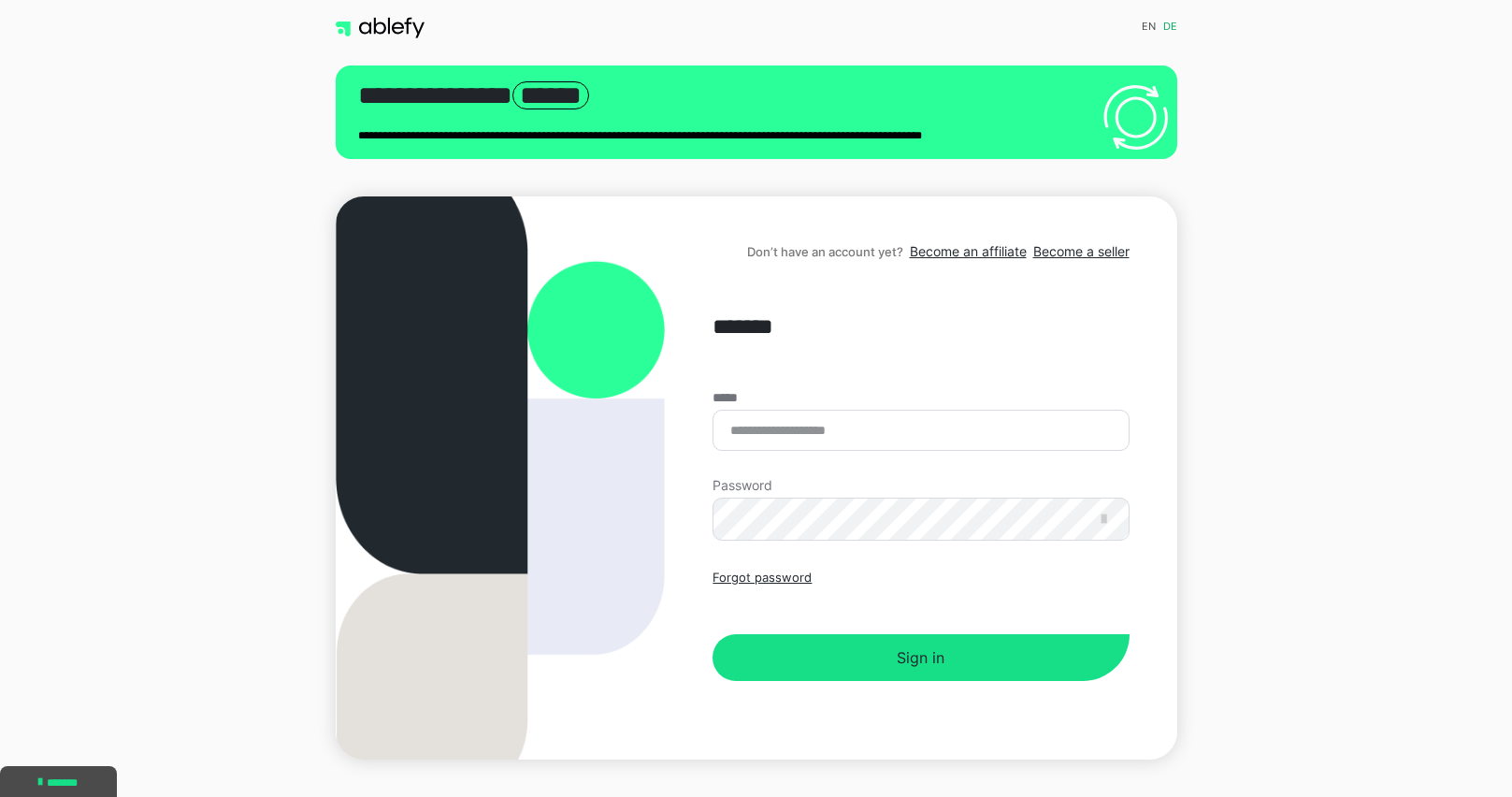 scroll, scrollTop: 0, scrollLeft: 0, axis: both 